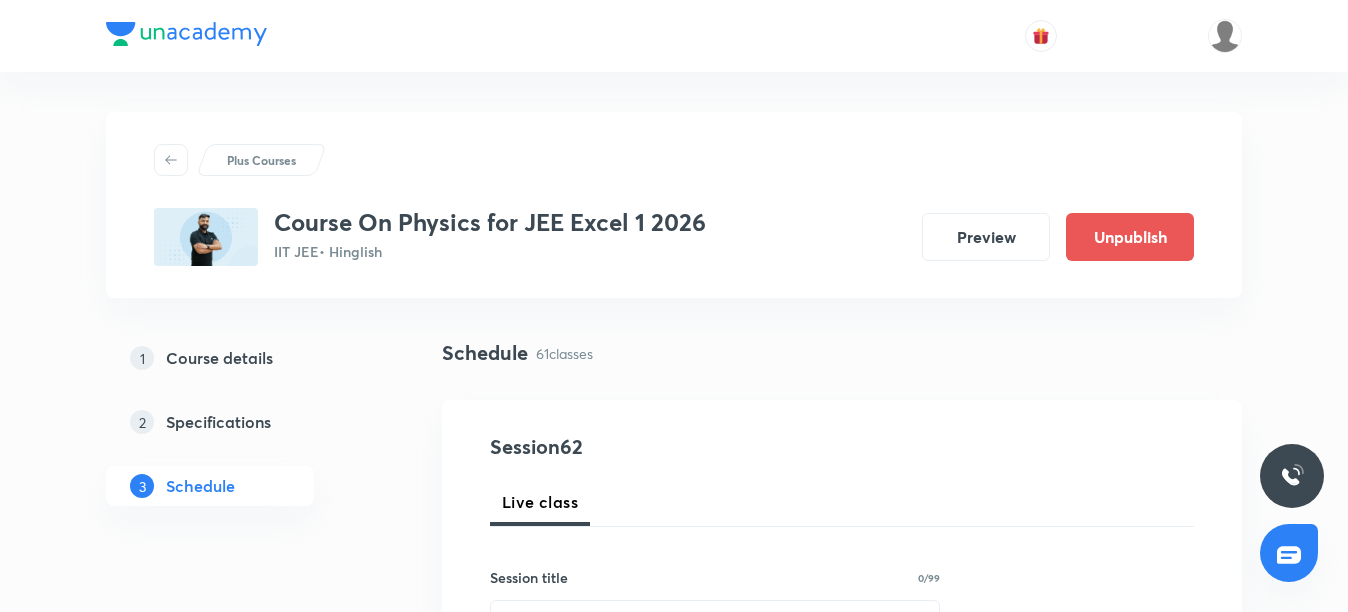 scroll, scrollTop: 0, scrollLeft: 0, axis: both 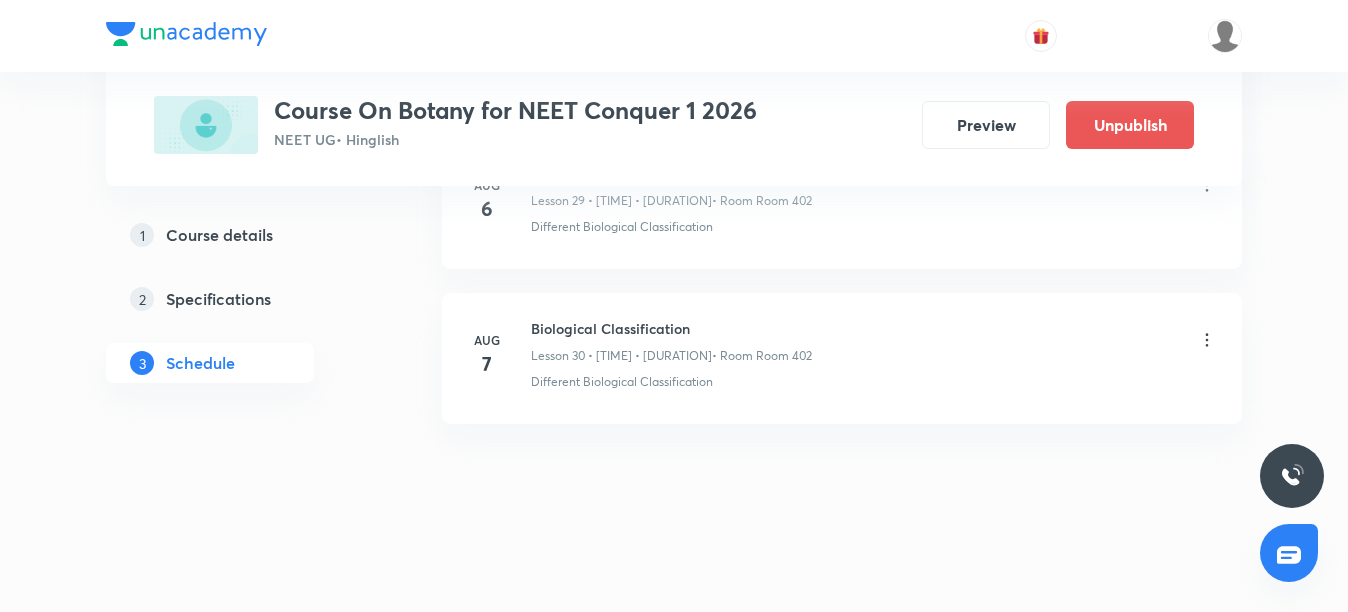 click 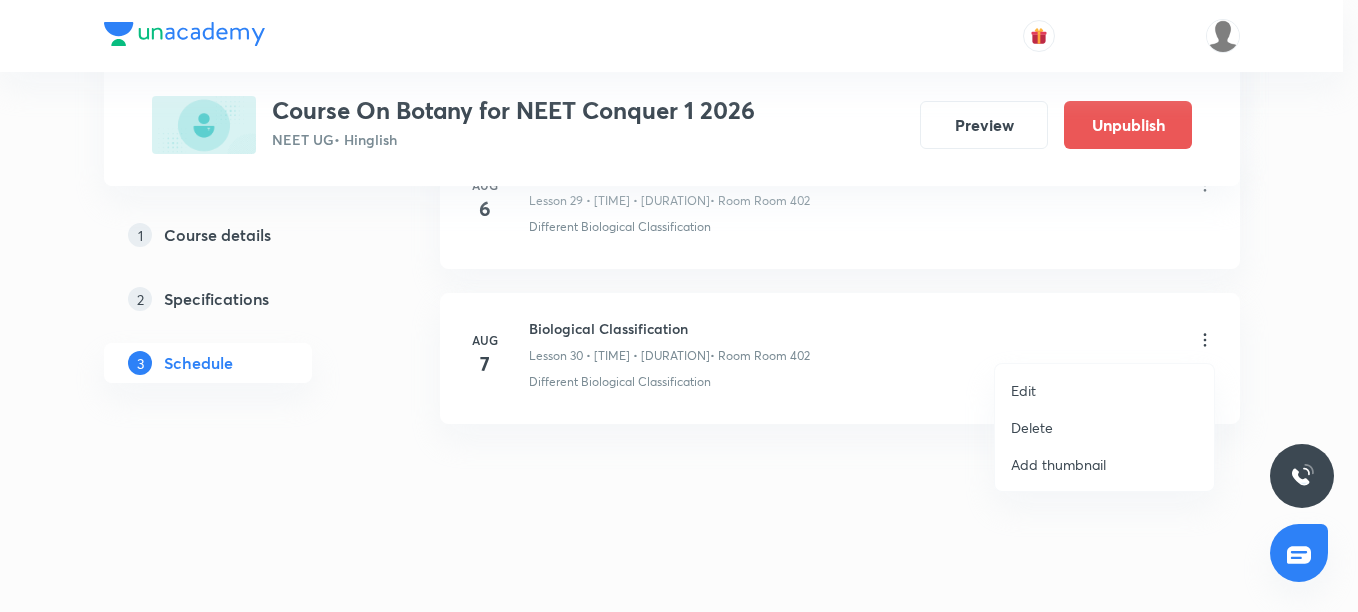 click on "Edit" at bounding box center [1104, 390] 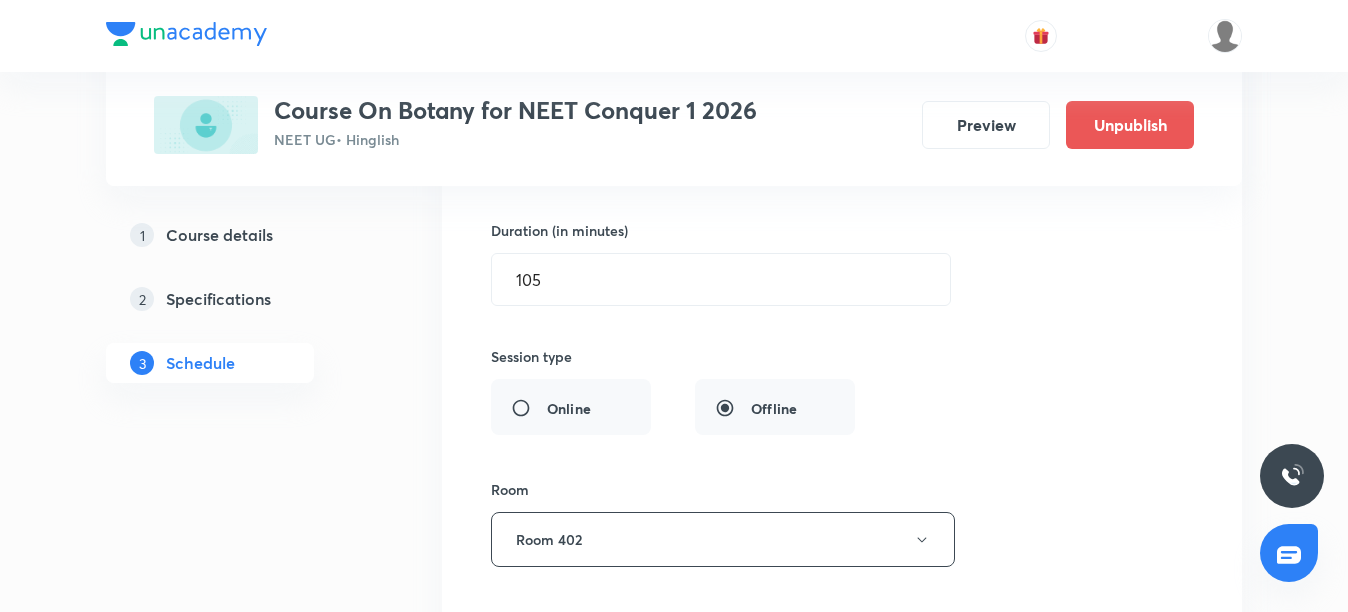 scroll, scrollTop: 4830, scrollLeft: 0, axis: vertical 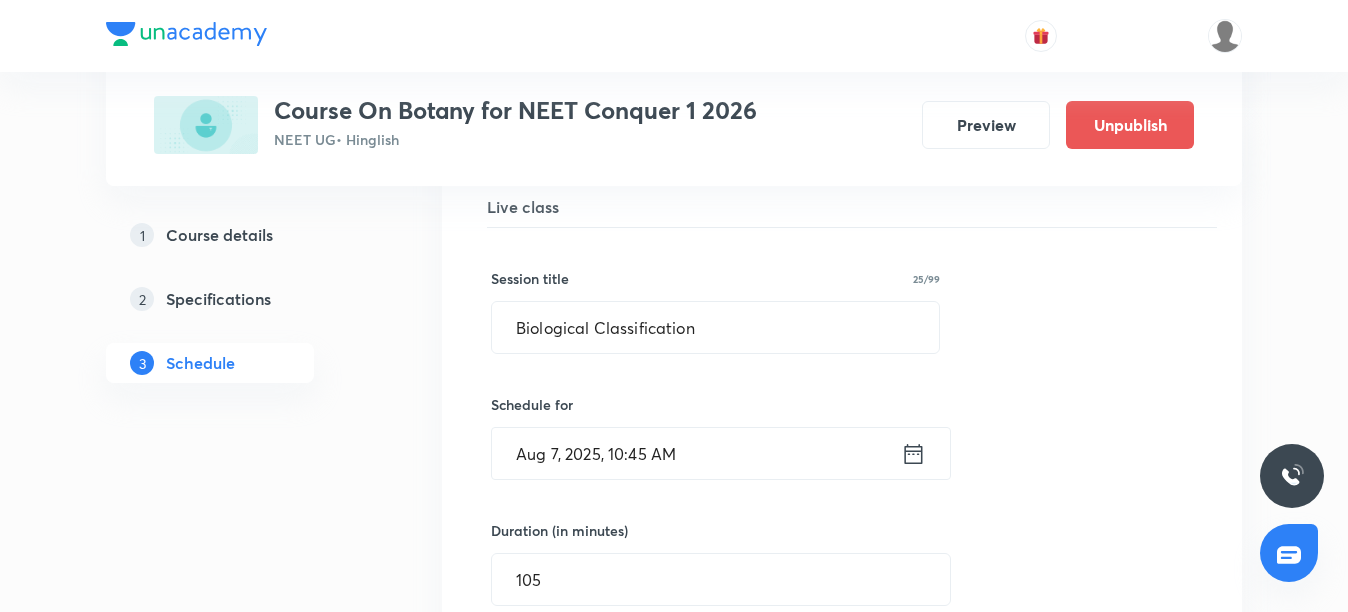 click 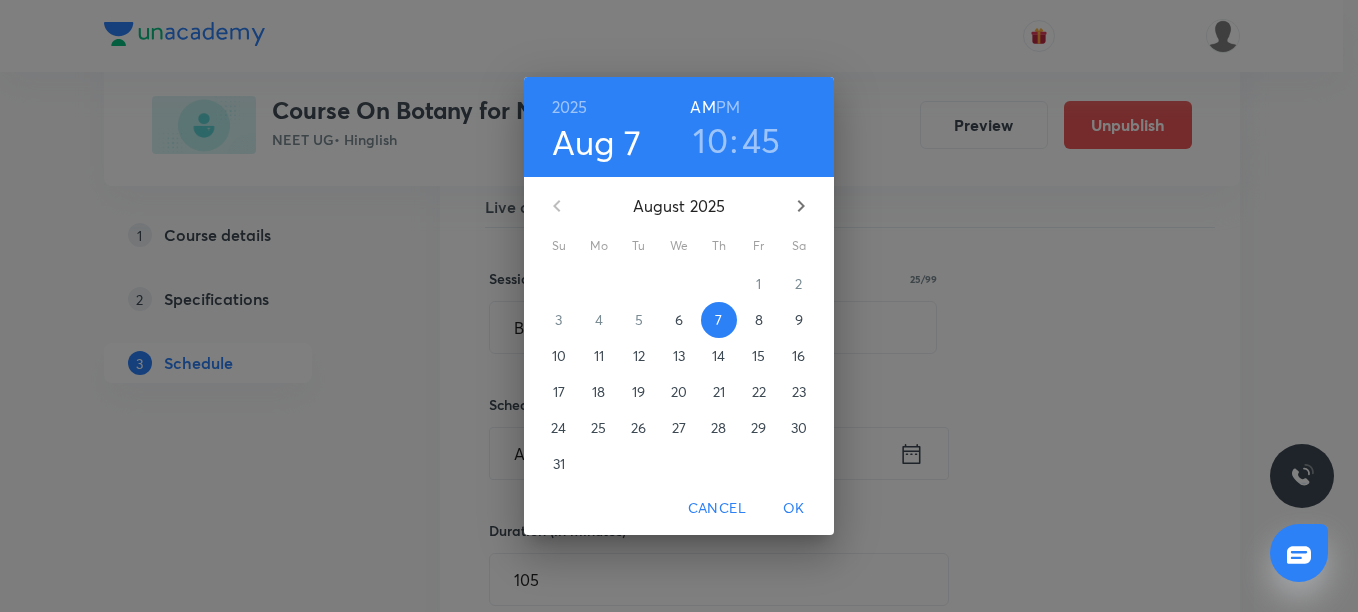 click on "8" at bounding box center [759, 320] 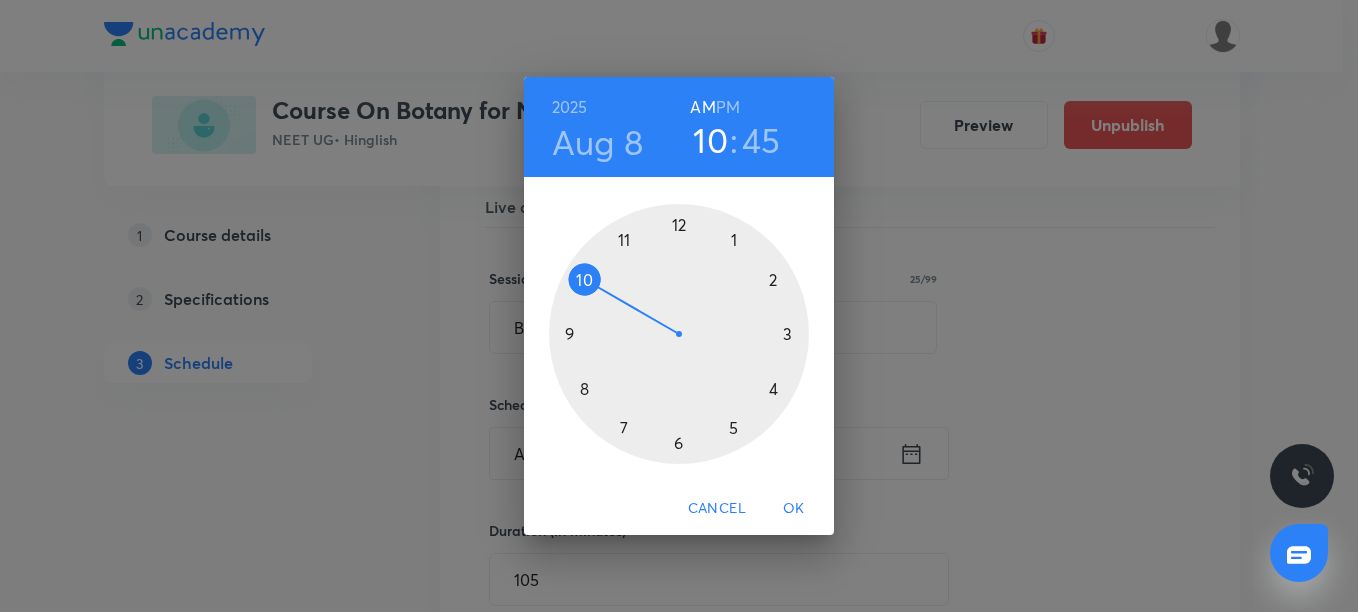 click on "OK" at bounding box center [794, 508] 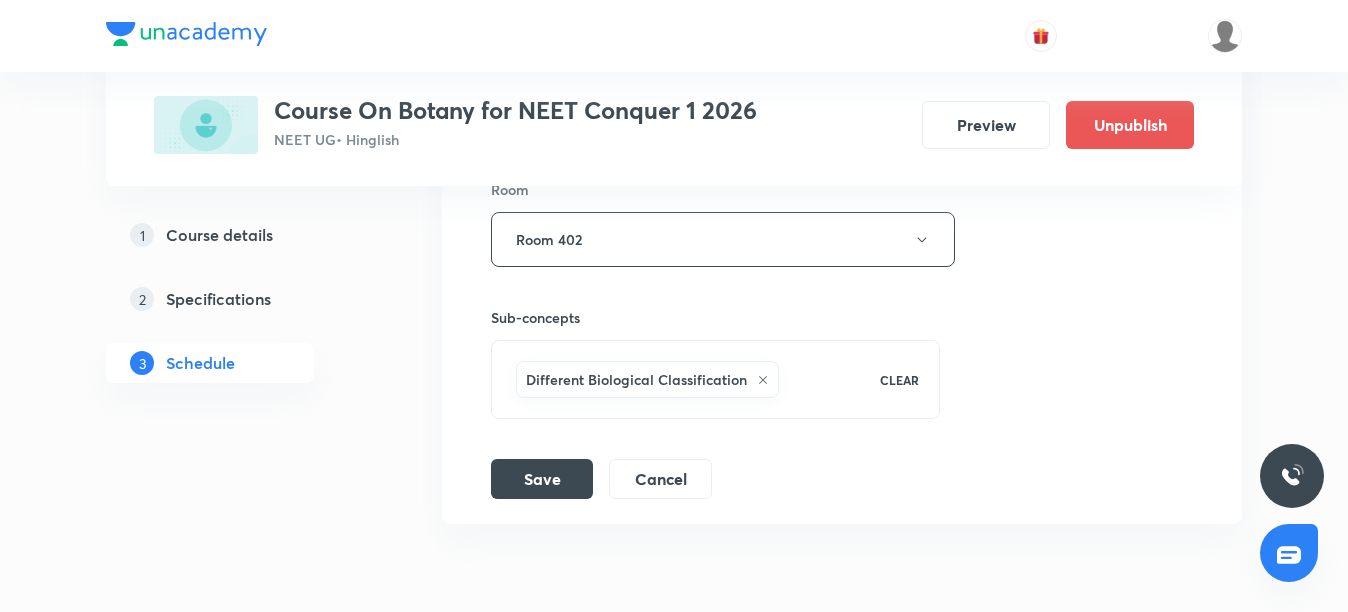 scroll, scrollTop: 5530, scrollLeft: 0, axis: vertical 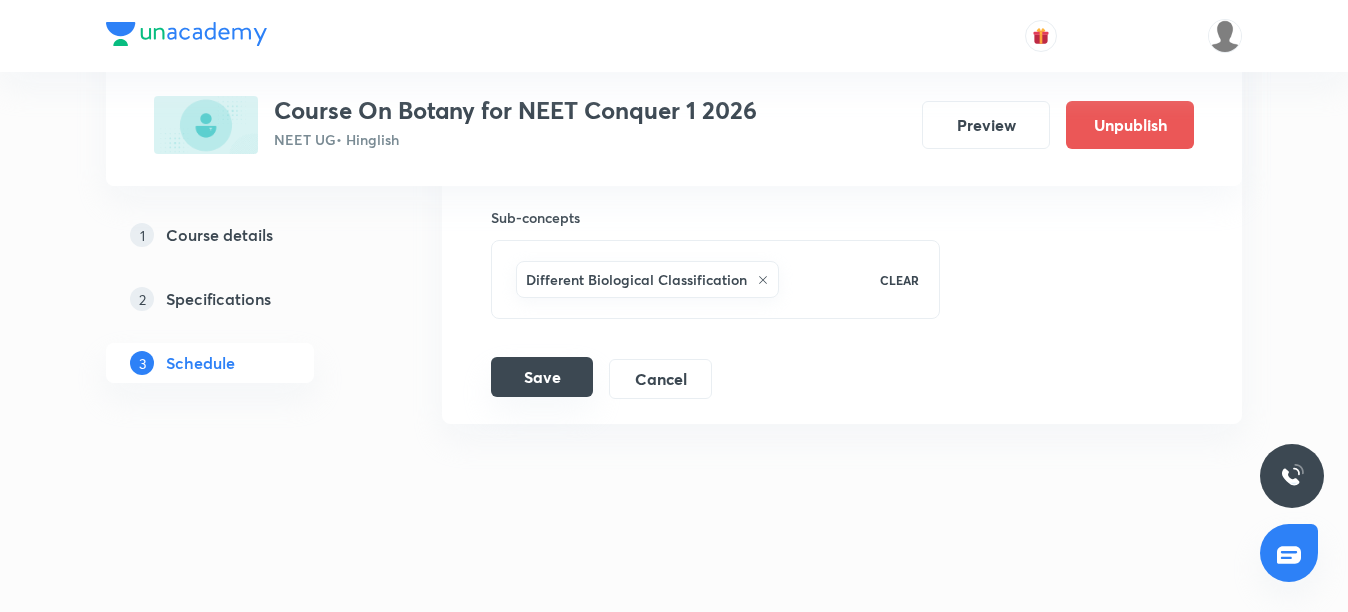 click on "Save" at bounding box center [542, 377] 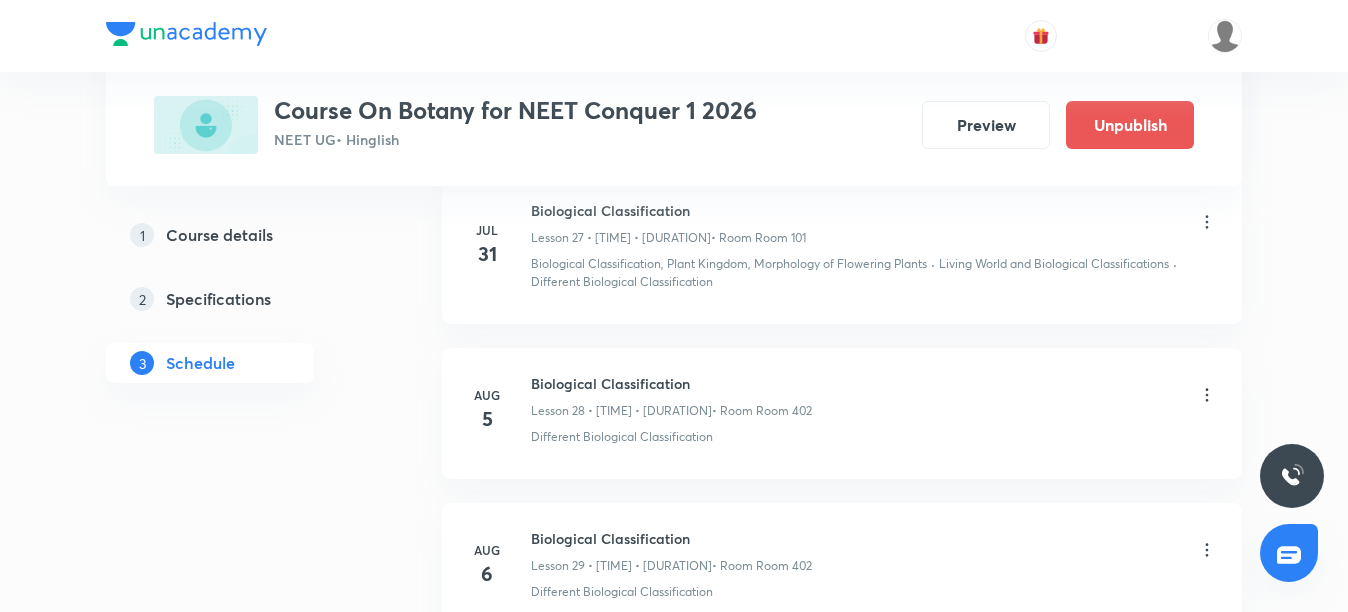 scroll, scrollTop: 4561, scrollLeft: 0, axis: vertical 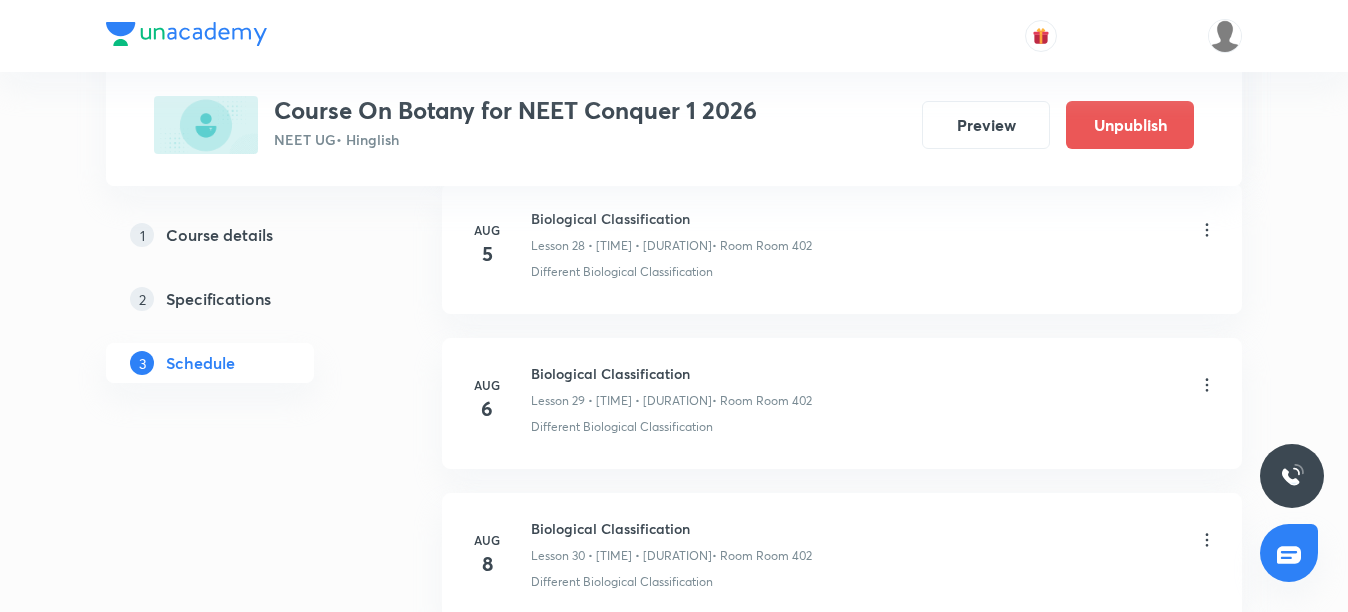 click 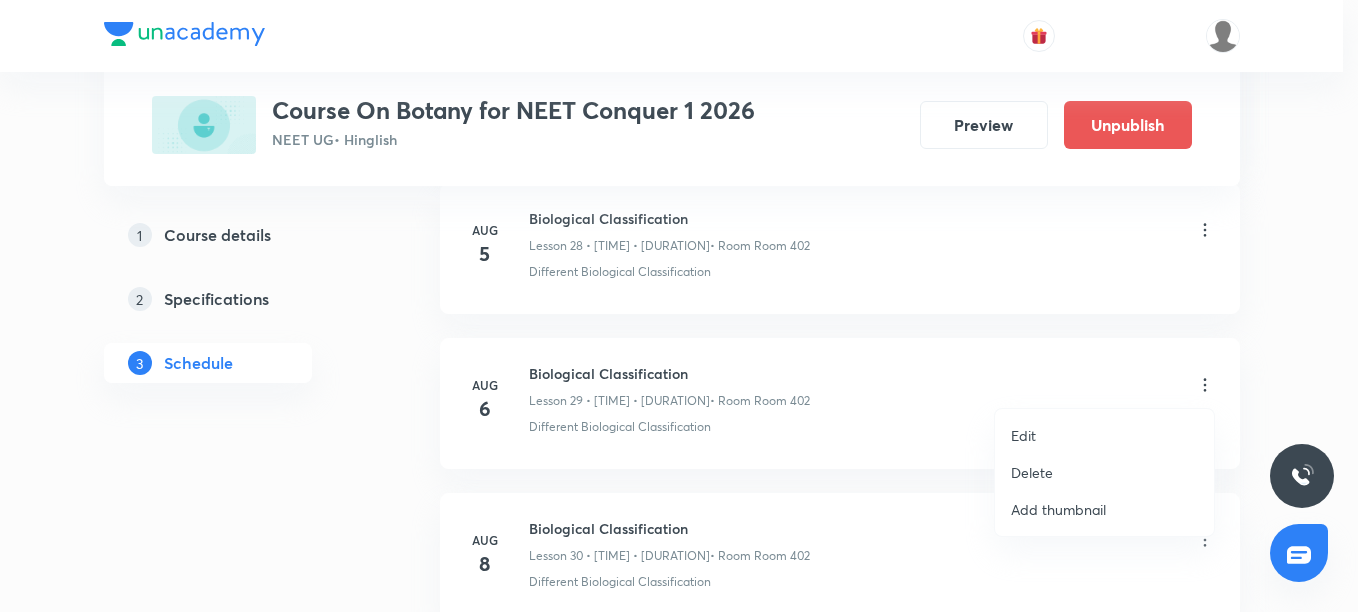 click on "Edit" at bounding box center (1023, 435) 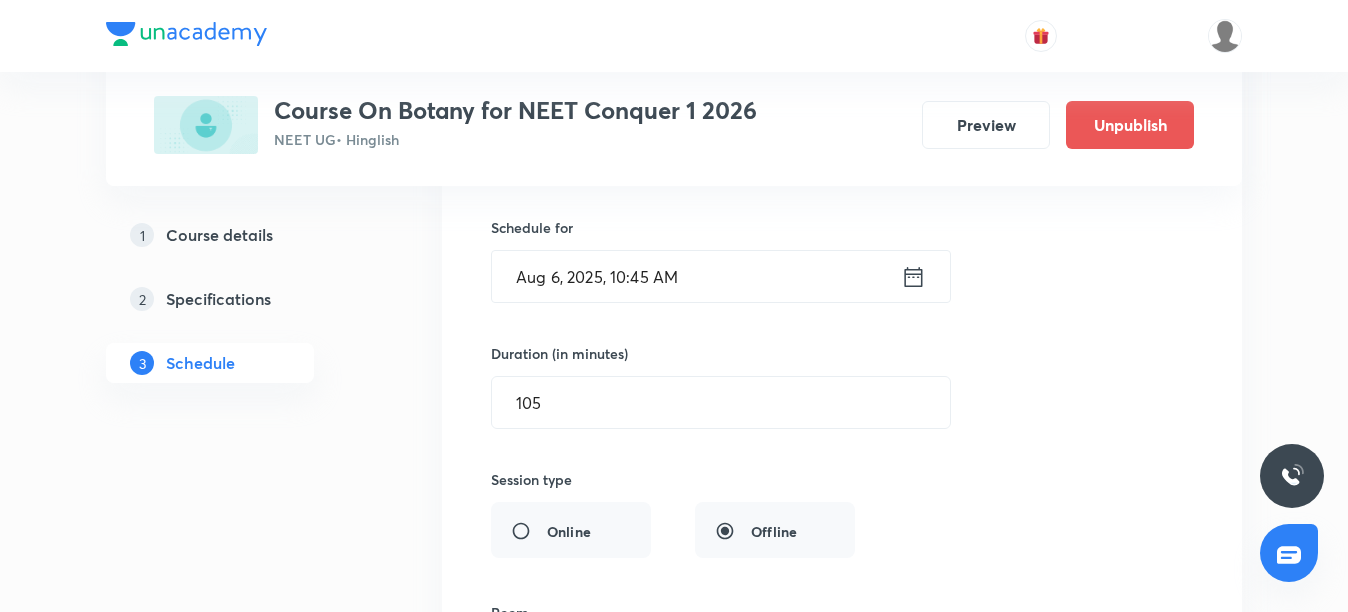 scroll, scrollTop: 4861, scrollLeft: 0, axis: vertical 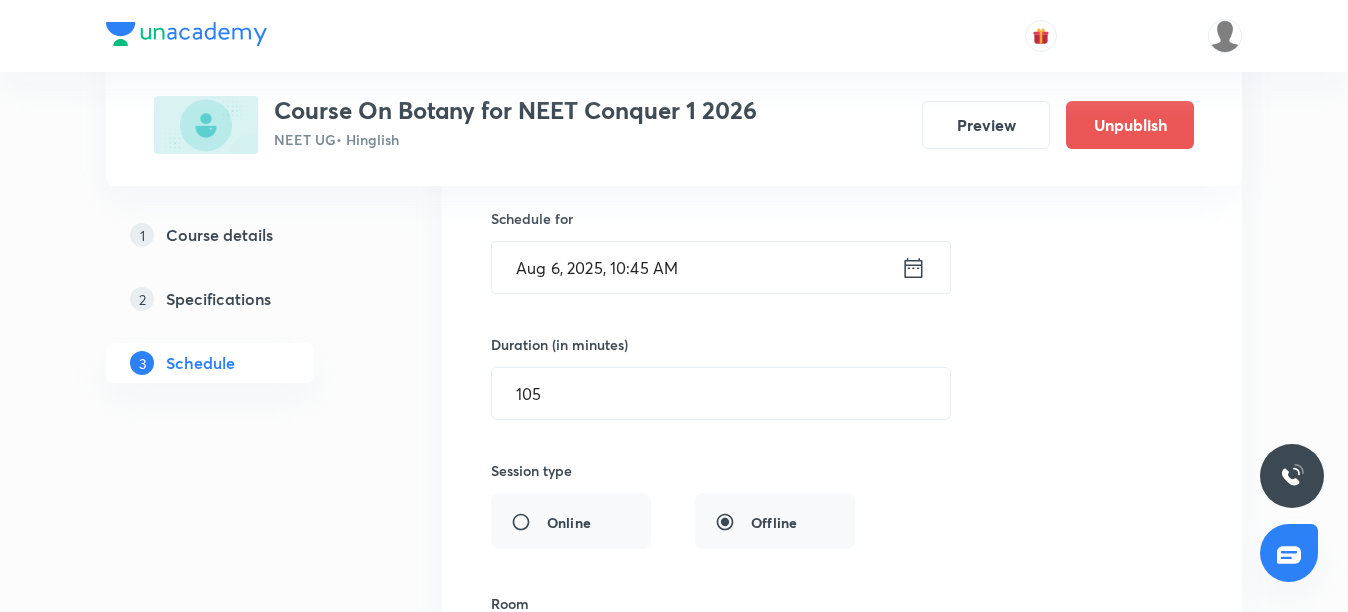 click 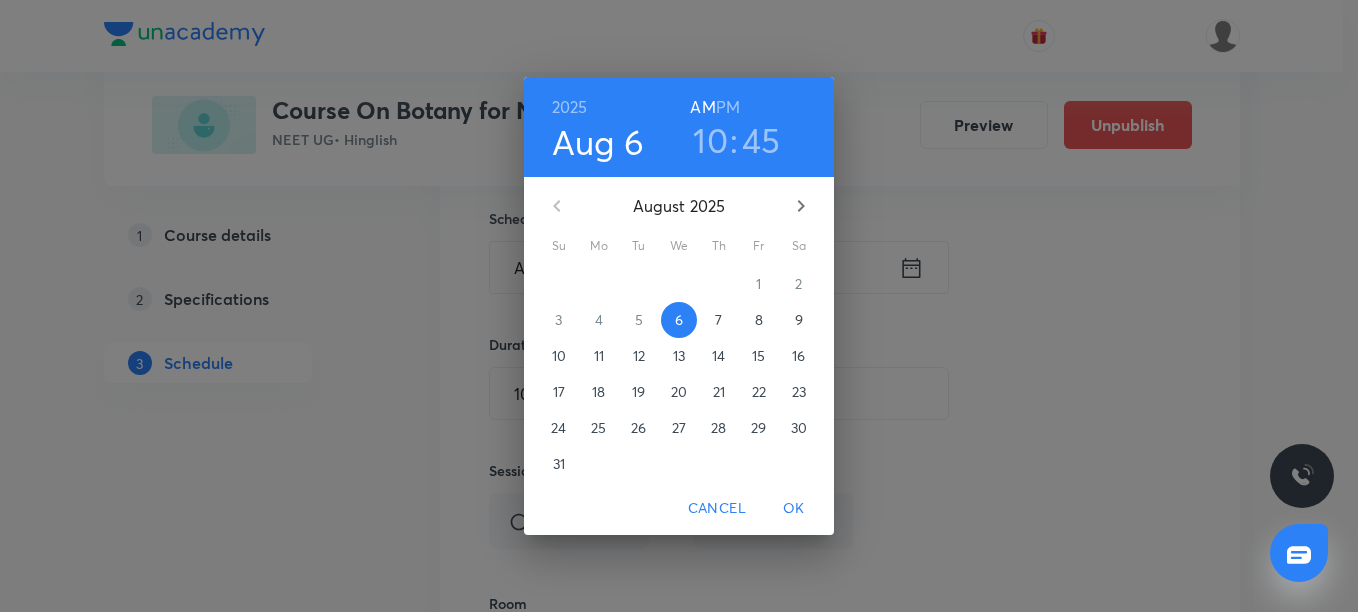 click on "7" at bounding box center [719, 320] 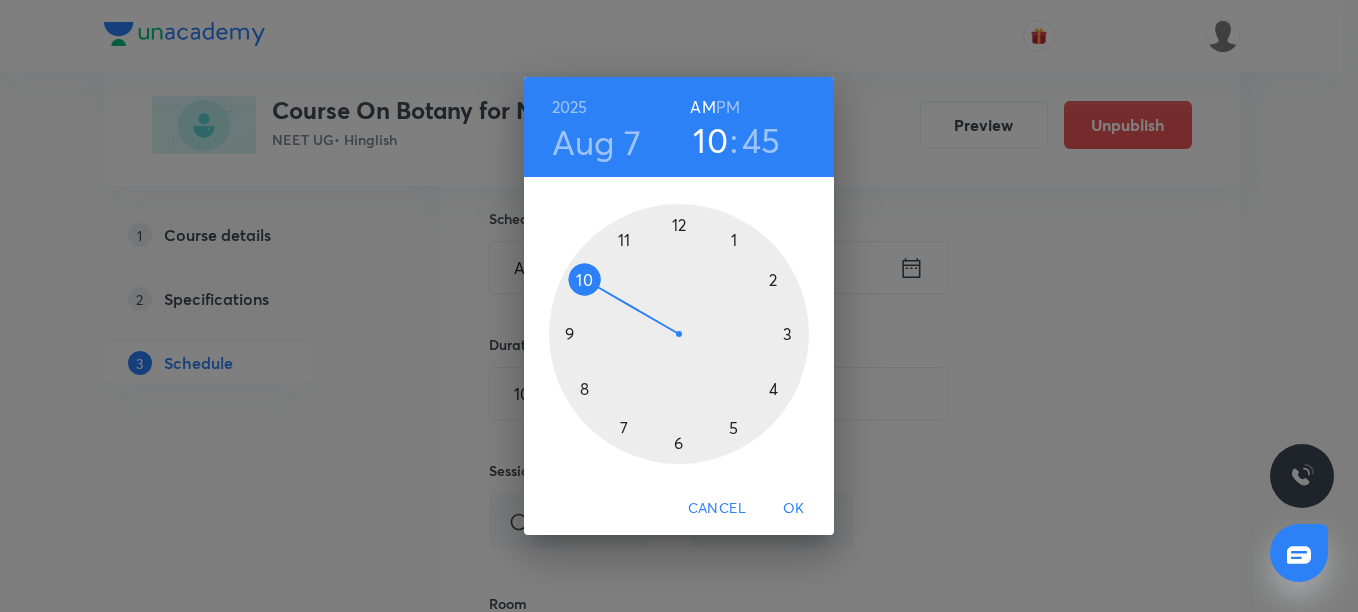 click on "OK" at bounding box center [794, 508] 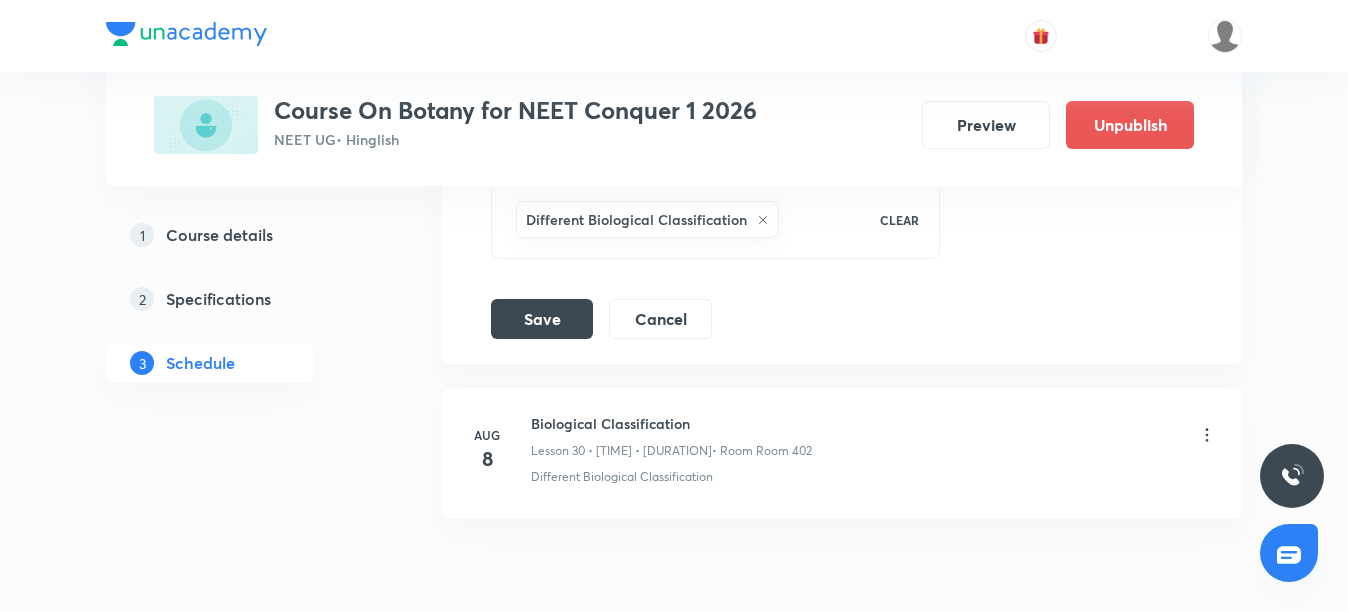 scroll, scrollTop: 5461, scrollLeft: 0, axis: vertical 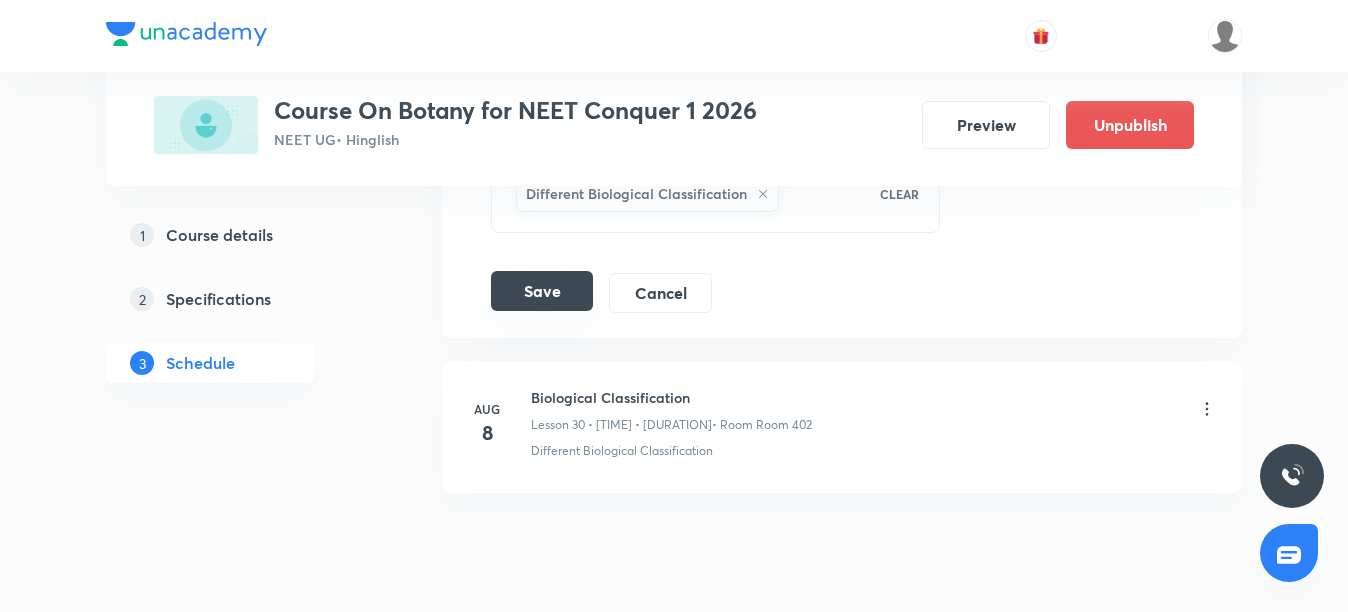 click on "Save" at bounding box center [542, 291] 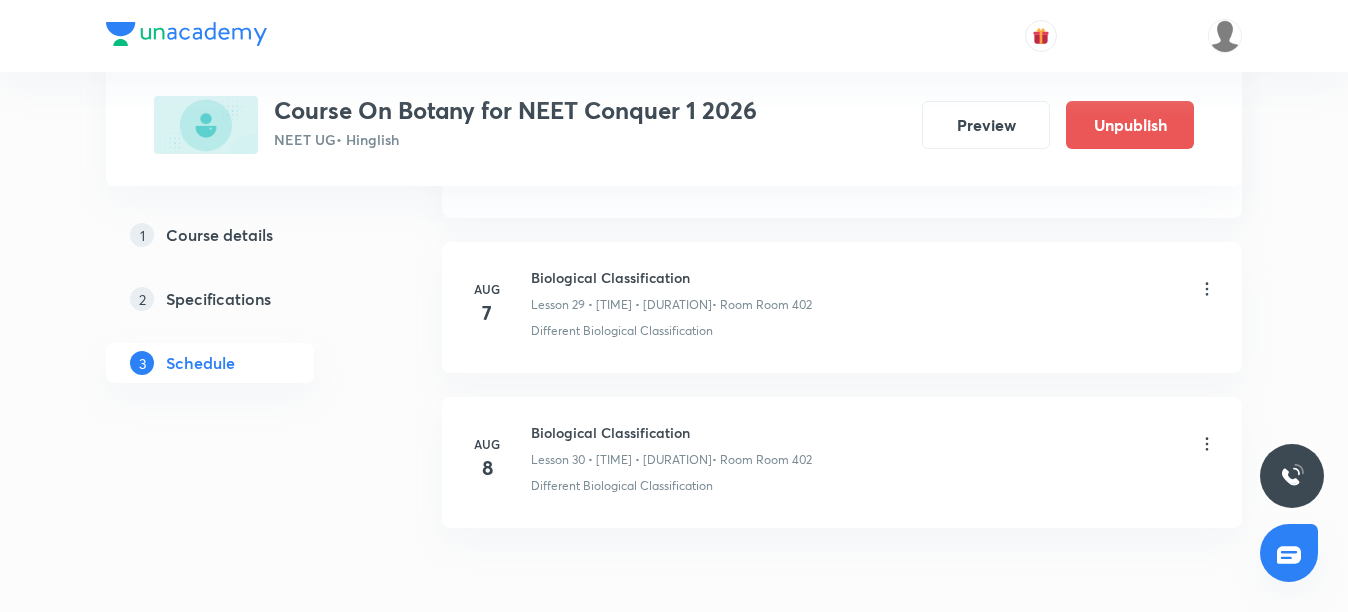 scroll, scrollTop: 4561, scrollLeft: 0, axis: vertical 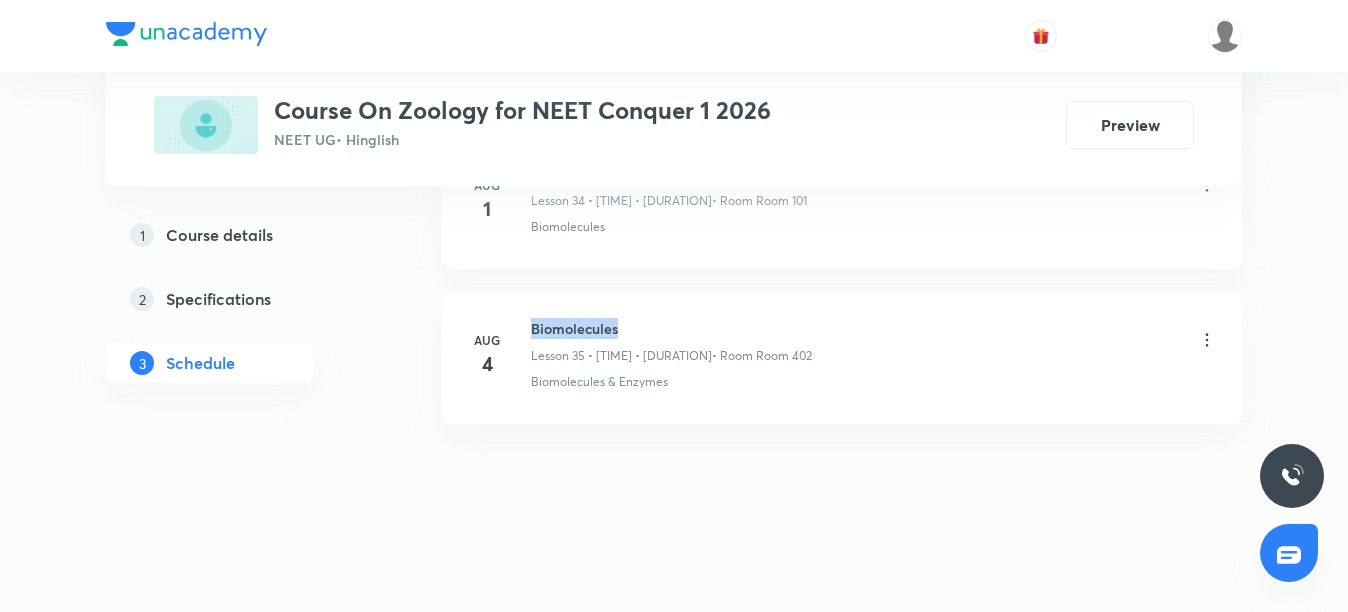 drag, startPoint x: 529, startPoint y: 325, endPoint x: 799, endPoint y: 315, distance: 270.18512 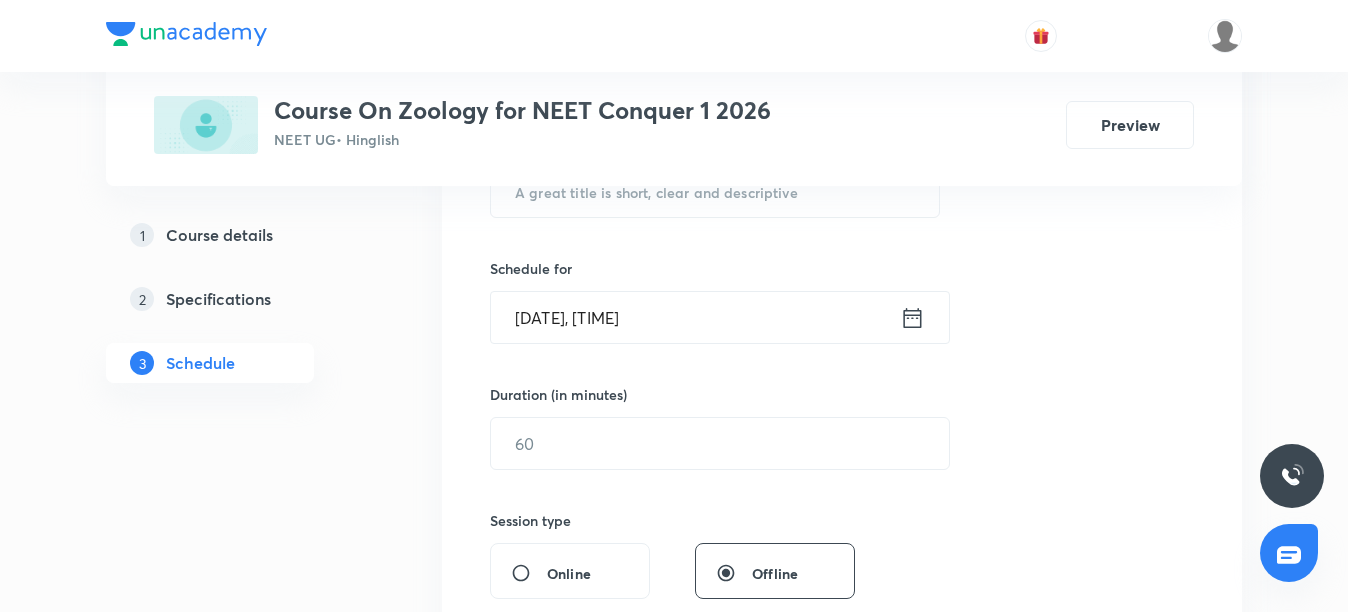 scroll, scrollTop: 400, scrollLeft: 0, axis: vertical 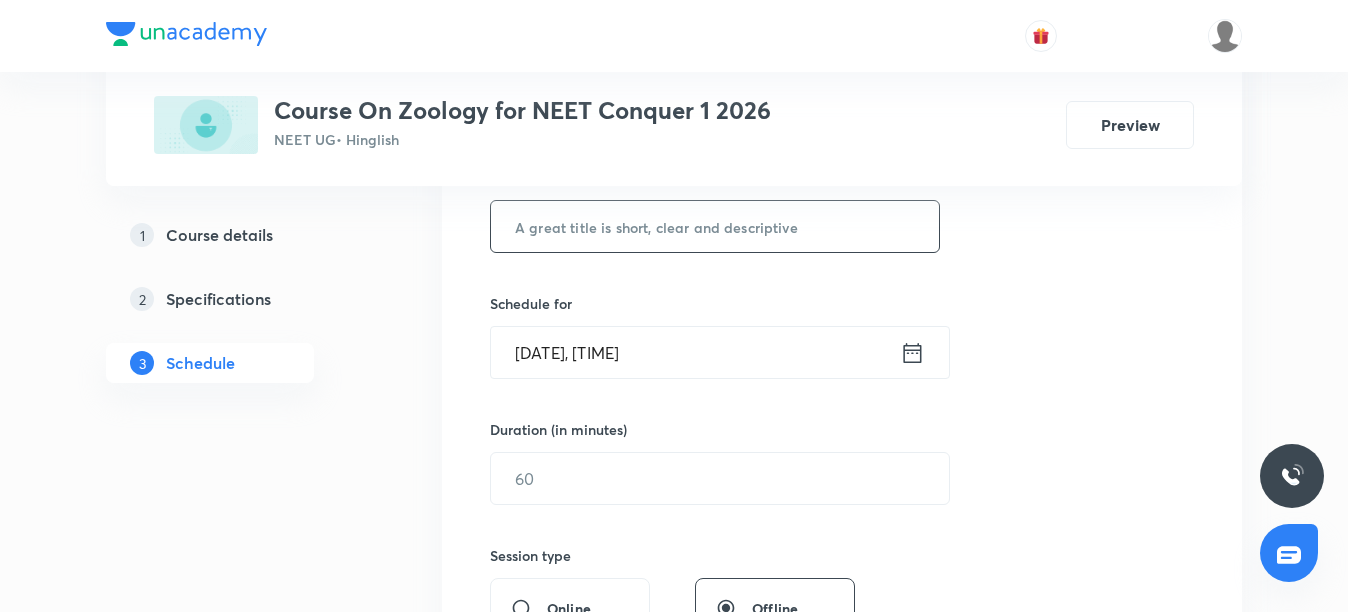 click at bounding box center [715, 226] 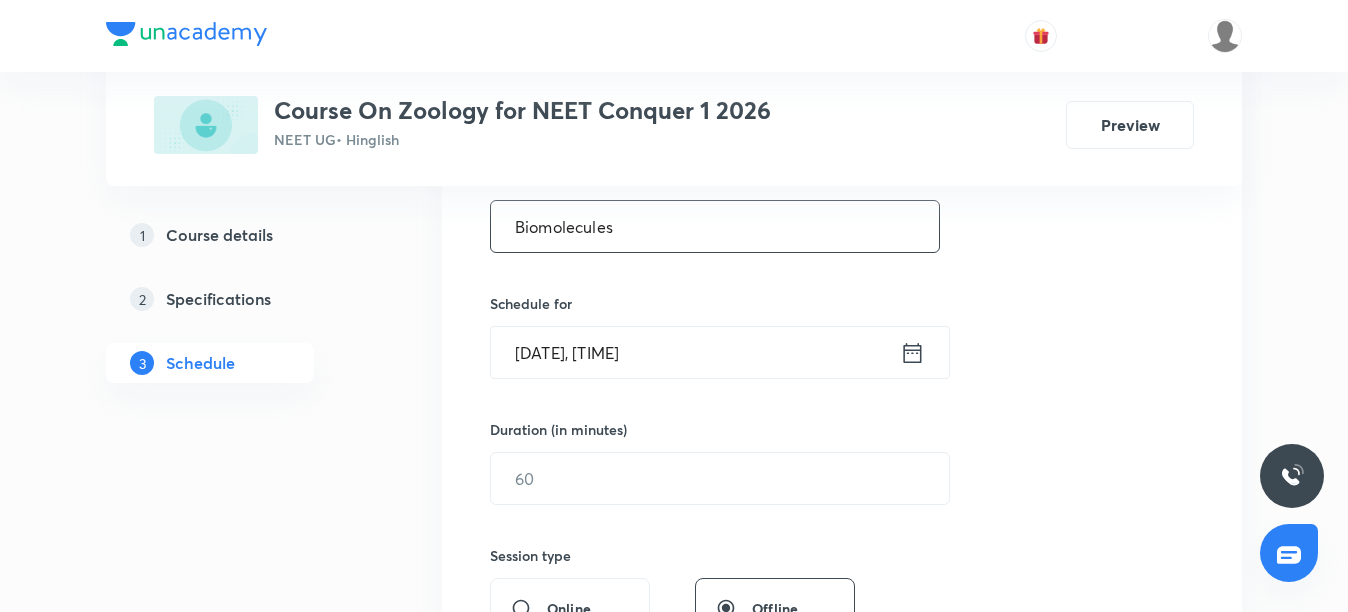 type on "Biomolecules" 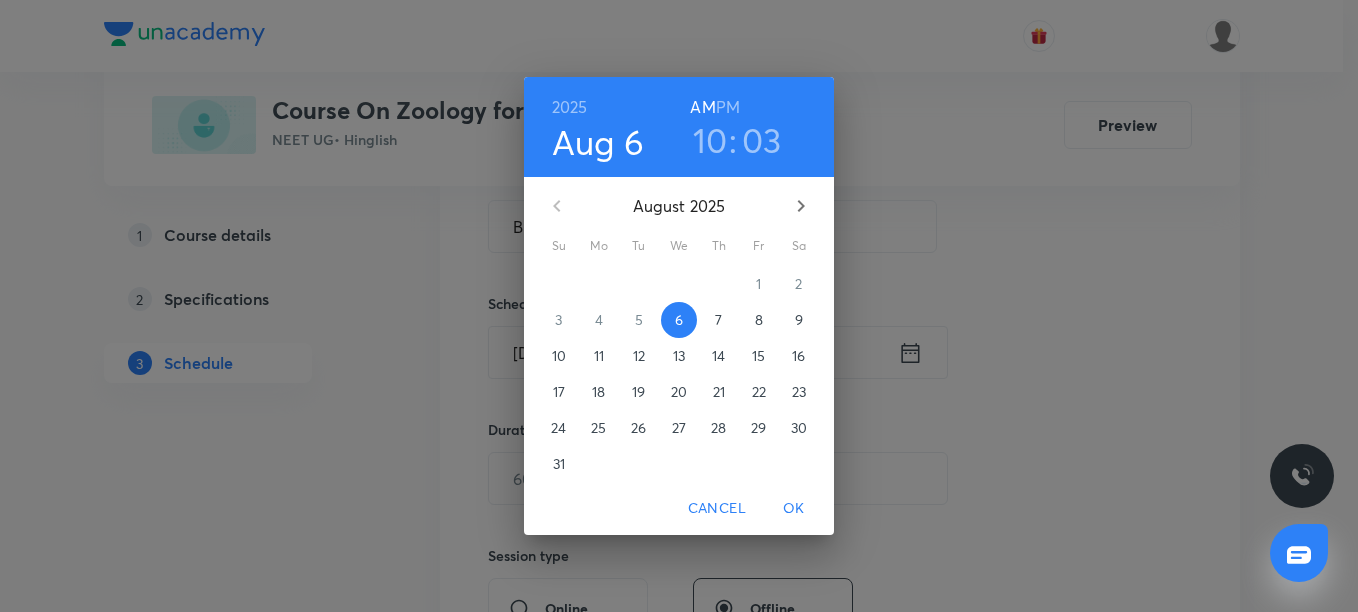 click on "03" at bounding box center [762, 140] 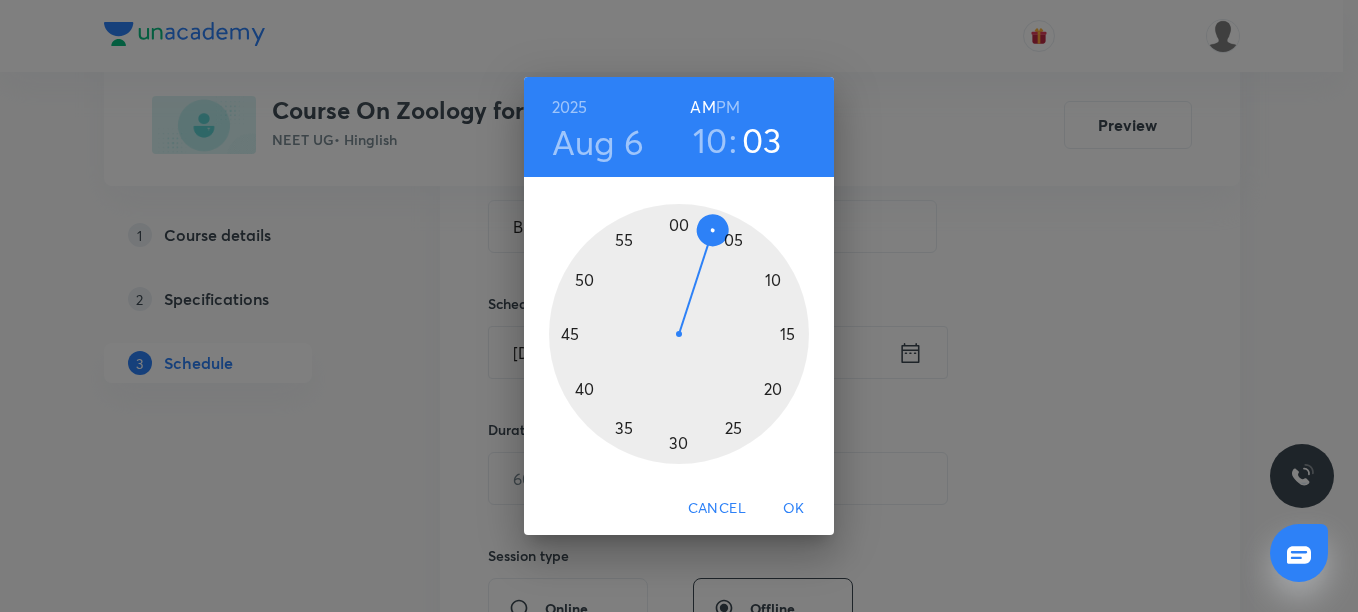 click at bounding box center [679, 334] 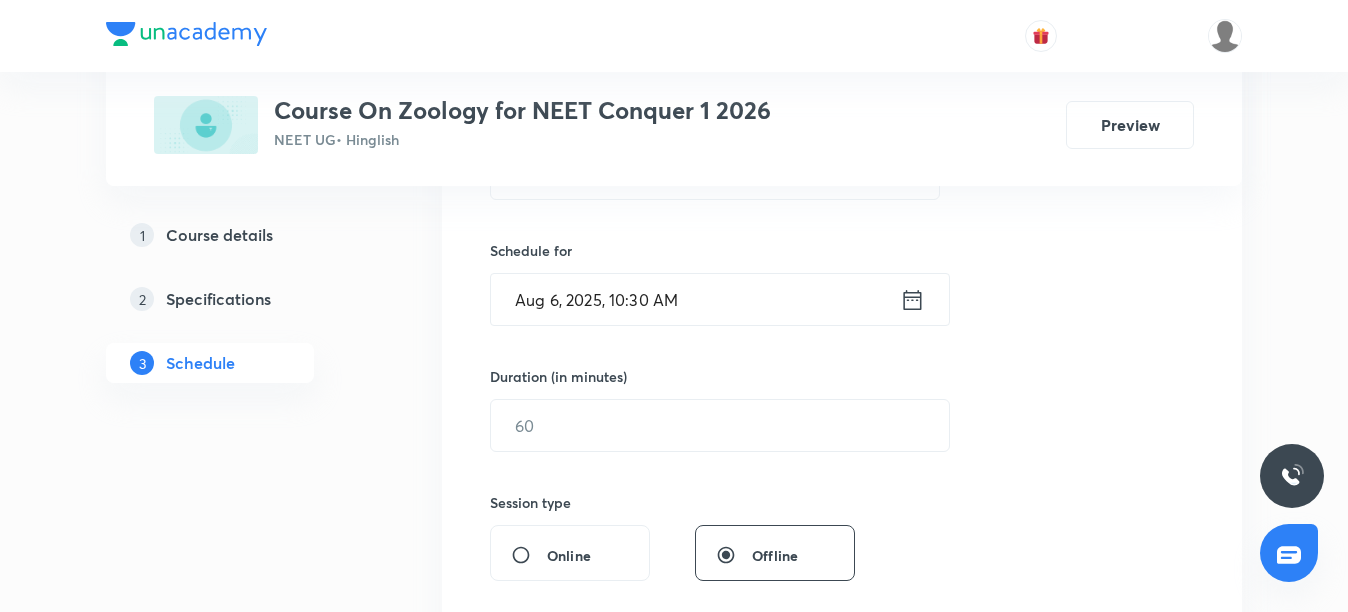 scroll, scrollTop: 500, scrollLeft: 0, axis: vertical 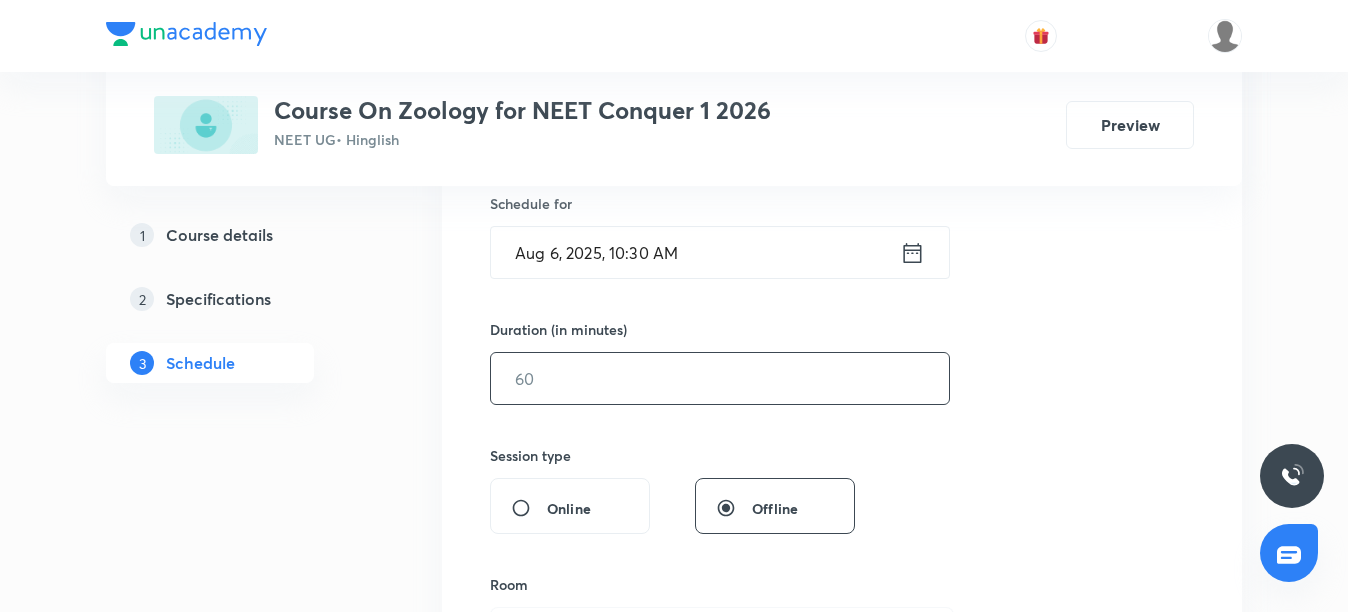 click at bounding box center [720, 378] 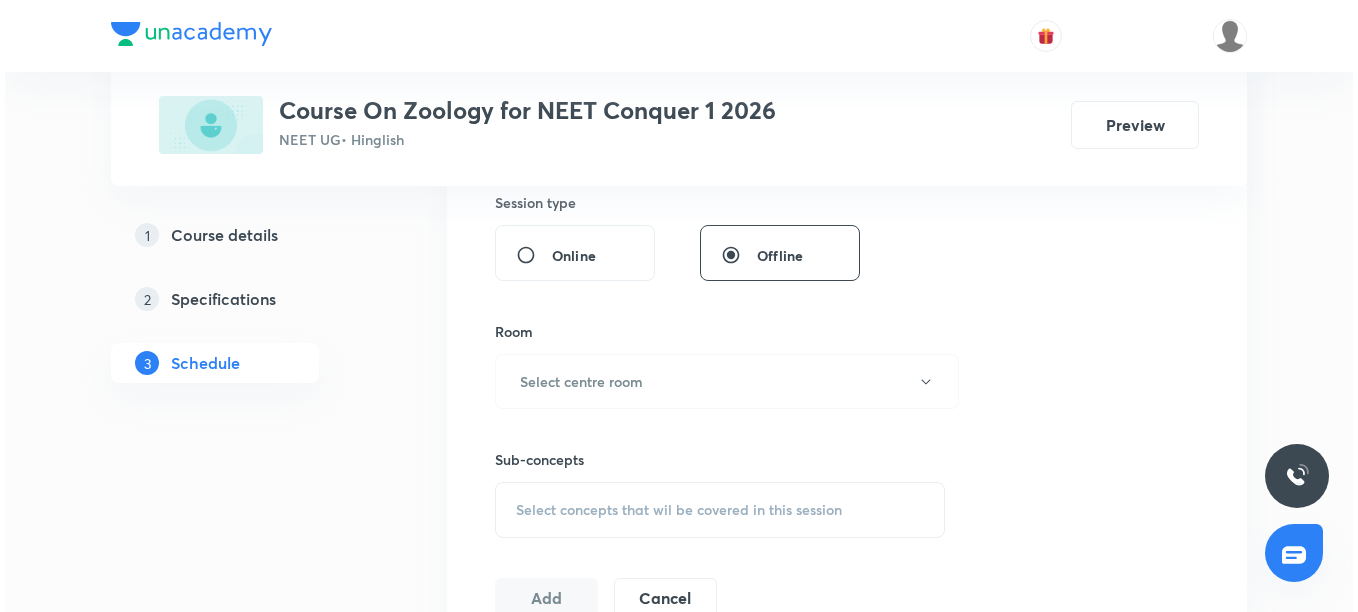scroll, scrollTop: 800, scrollLeft: 0, axis: vertical 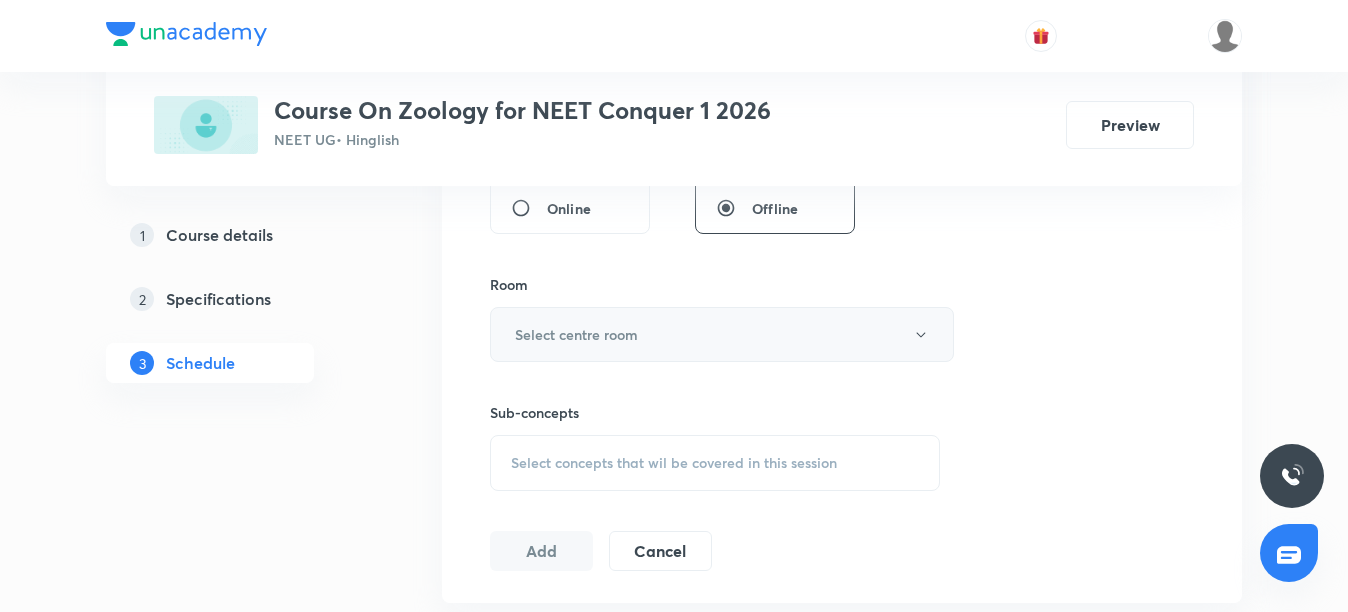 type on "105" 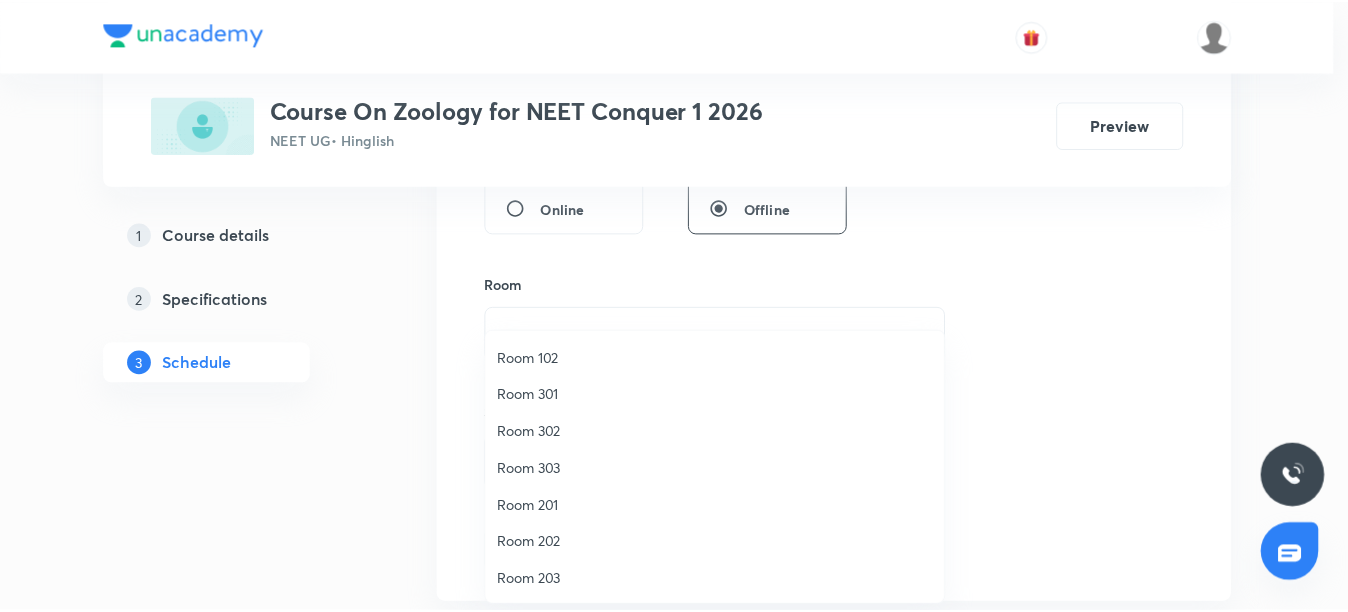 scroll, scrollTop: 186, scrollLeft: 0, axis: vertical 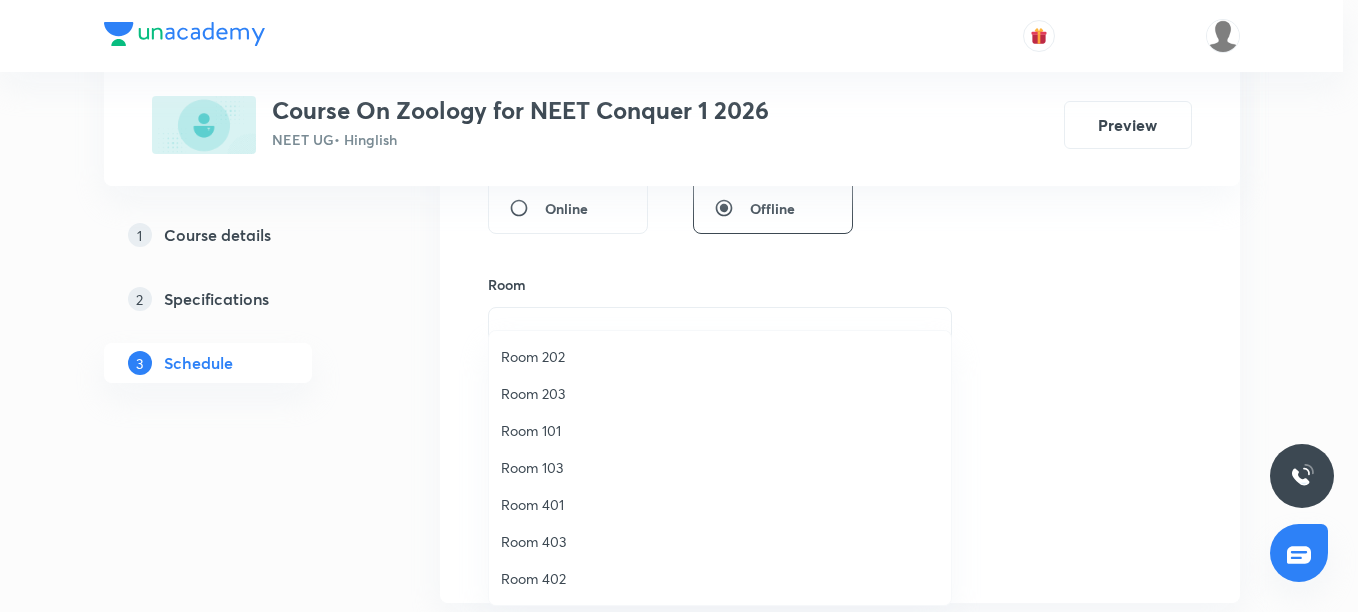 click on "Room  402" at bounding box center [720, 578] 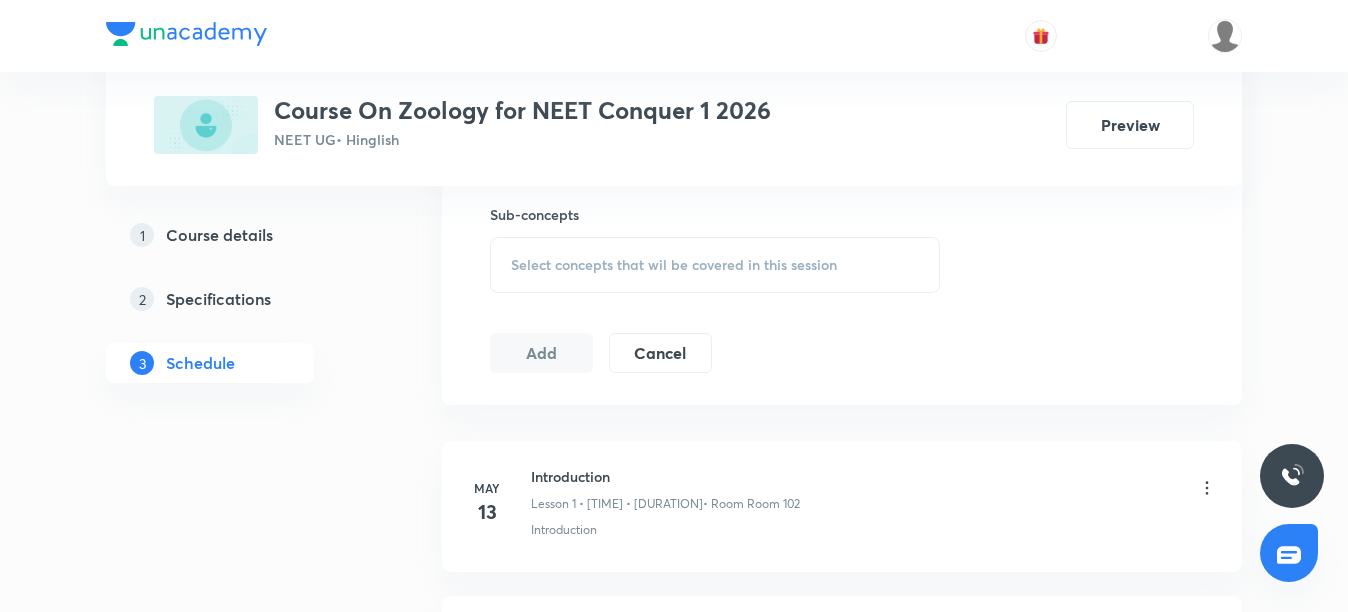 scroll, scrollTop: 1000, scrollLeft: 0, axis: vertical 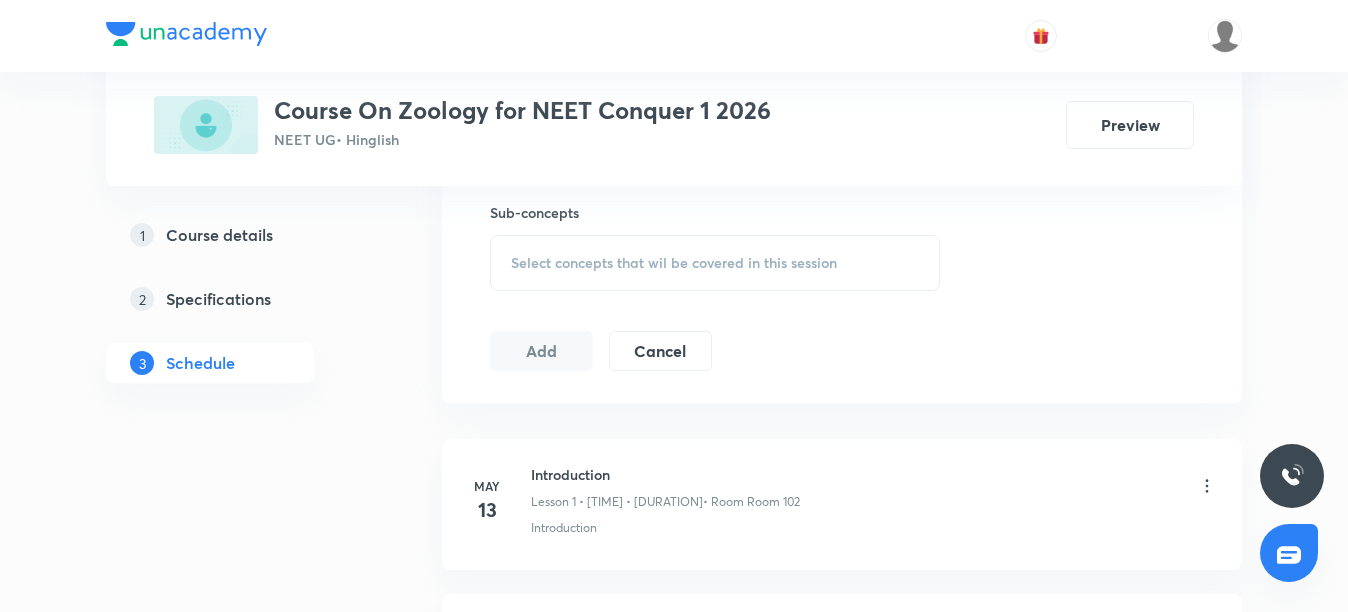 click on "Select concepts that wil be covered in this session" at bounding box center (715, 263) 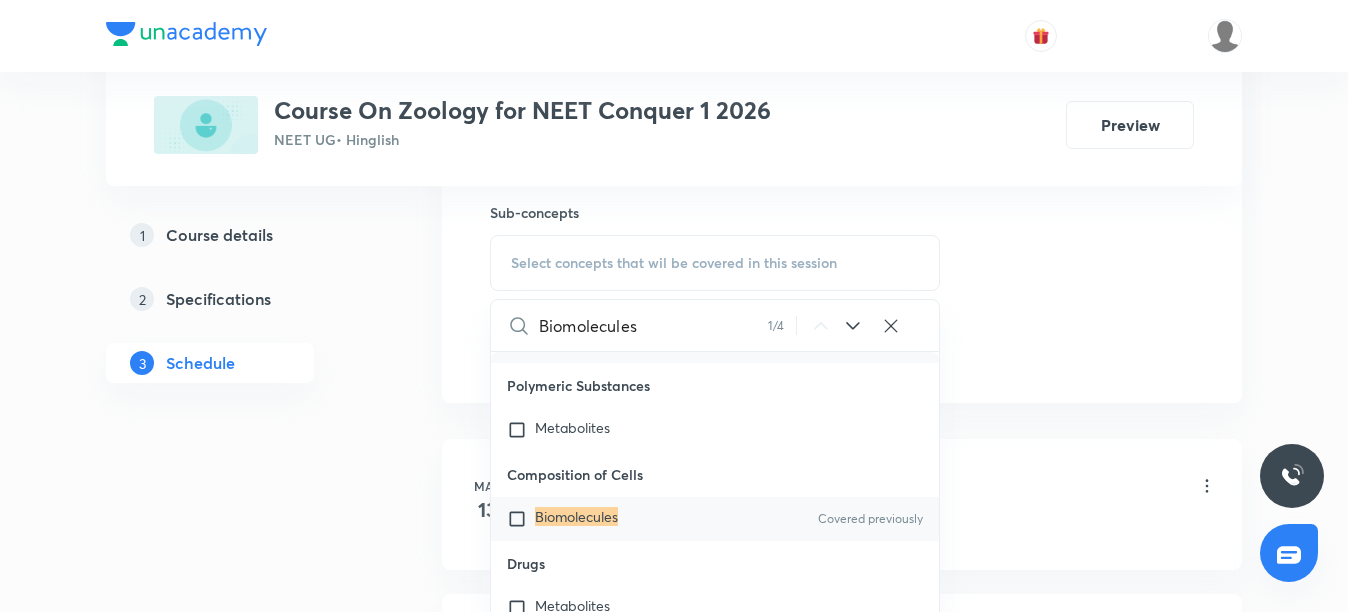 scroll, scrollTop: 82021, scrollLeft: 0, axis: vertical 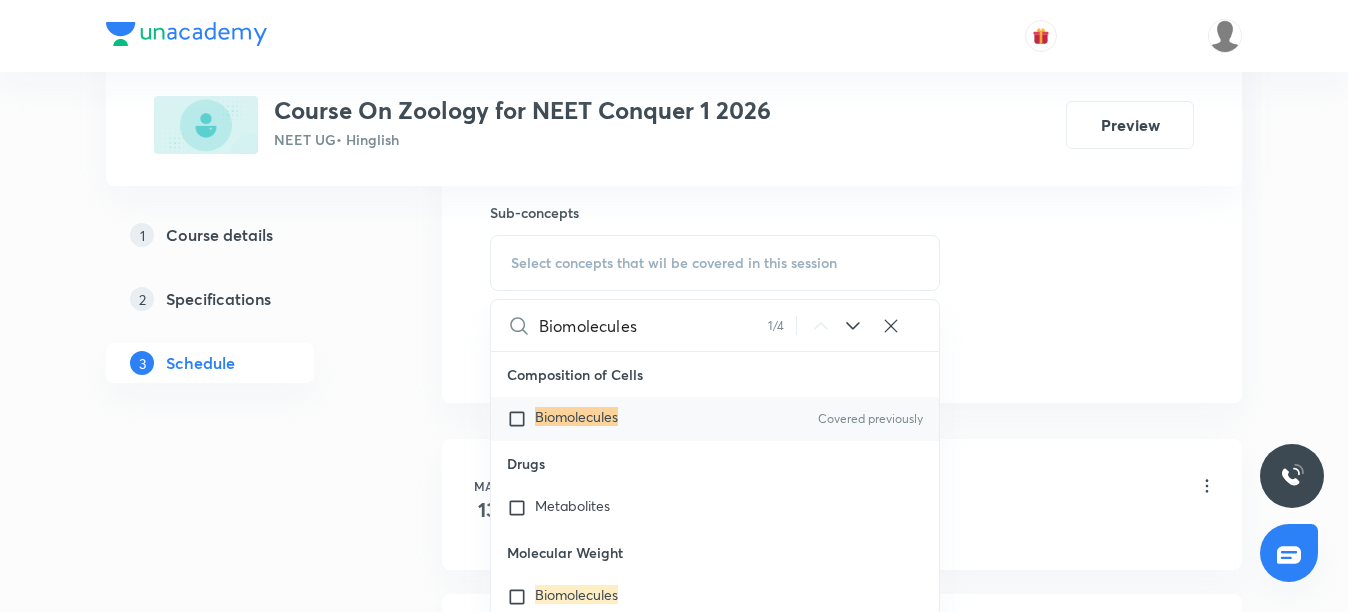 type on "Biomolecules" 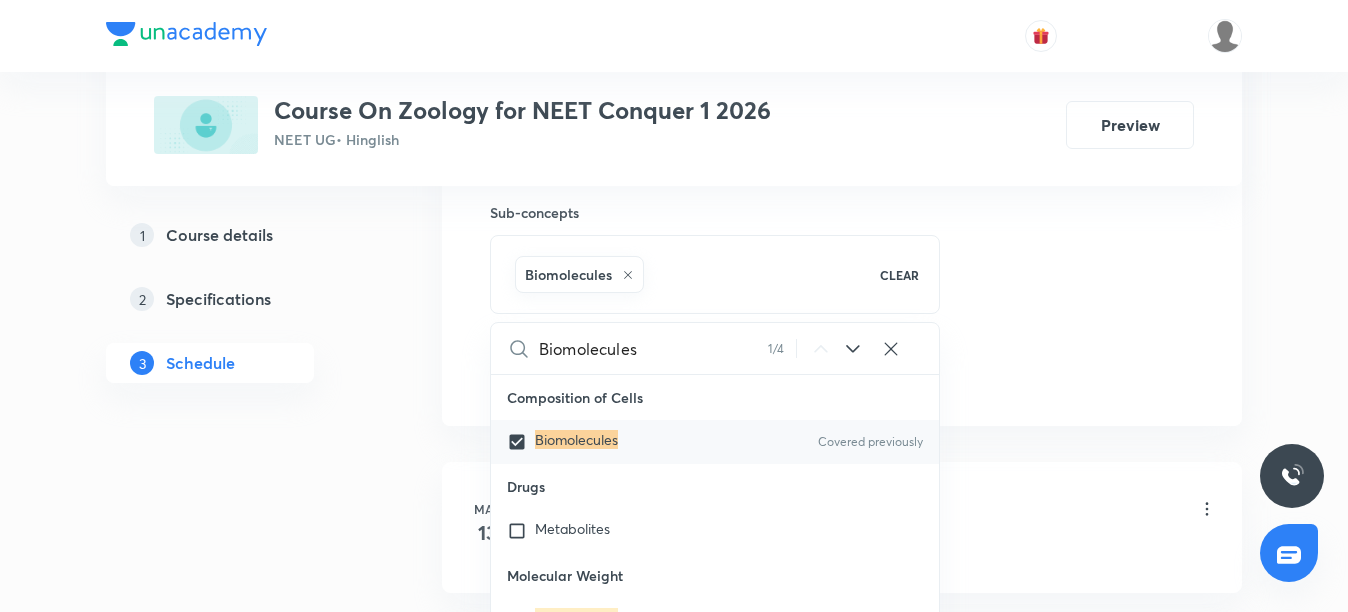 click on "Plus Courses Course On Zoology for NEET Conquer 1 2026 NEET UG  • Hinglish Preview 1 Course details 2 Specifications 3 Schedule Schedule 35  classes Session  36 Live class Session title 12/99 Biomolecules ​ Schedule for Aug 6, 2025, 10:30 AM ​ Duration (in minutes) 105 ​   Session type Online Offline Room Room  402 Sub-concepts Biomolecules CLEAR Biomolecules 1 / 4 ​ Biology - Full Syllabus Mock Questions Biology - Full Syllabus Mock Questions Practice questions Practice Questions Biology Previous Year Questions Maths Previous Year Questions Living World What Is Living? Diversity In The Living World Systematics Types Of Taxonomy Fundamental Components Of Taxonomy Taxonomic Categories Taxonomical Aids The Three Domains Of Life Biological Nomenclature  Biological Classification System Of Classification Kingdom Monera Kingdom Protista Kingdom Fungi Kingdom Plantae Kingdom Animalia Linchens Mycorrhiza Virus Prions Viroids Plant Kingdom Algae Bryophytes Pteridophytes Gymnosperms Angiosperms Root Stem ER" at bounding box center (674, 2574) 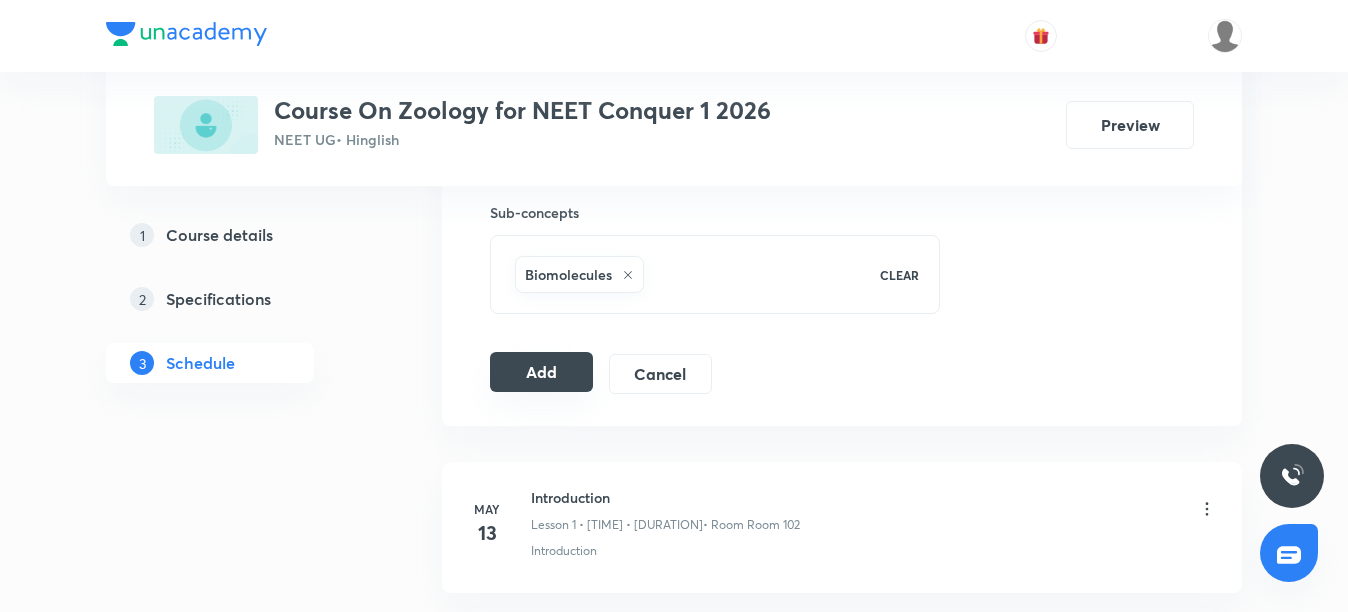 click on "Add" at bounding box center [541, 372] 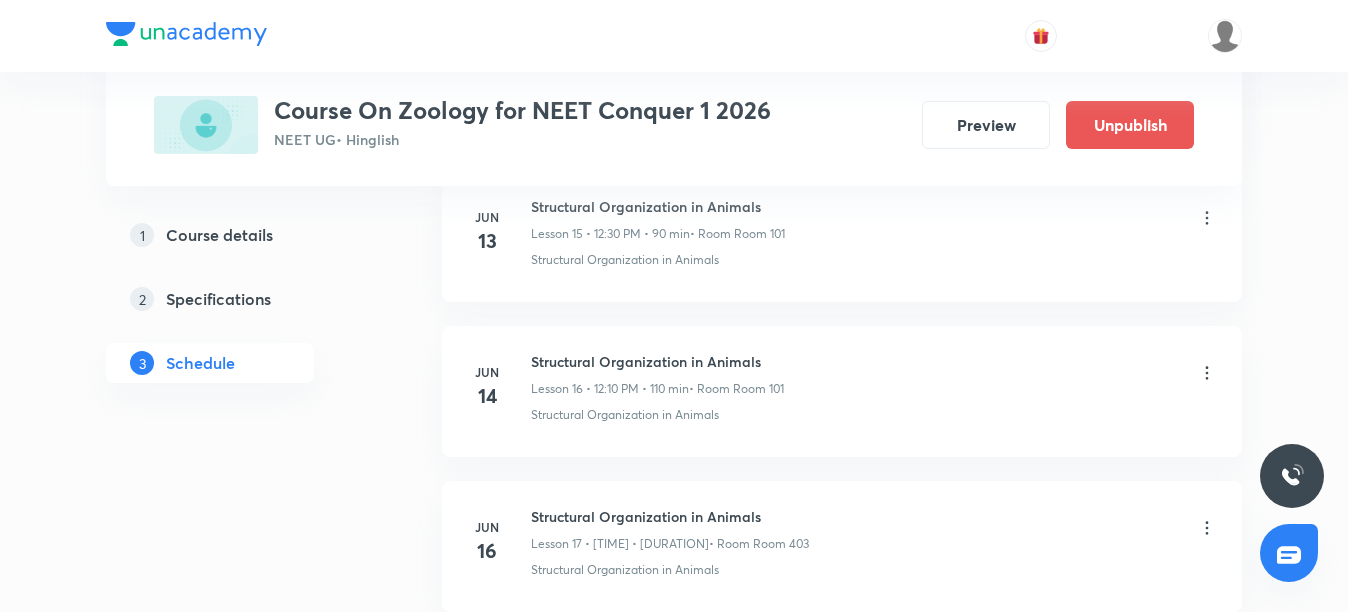 scroll, scrollTop: 5674, scrollLeft: 0, axis: vertical 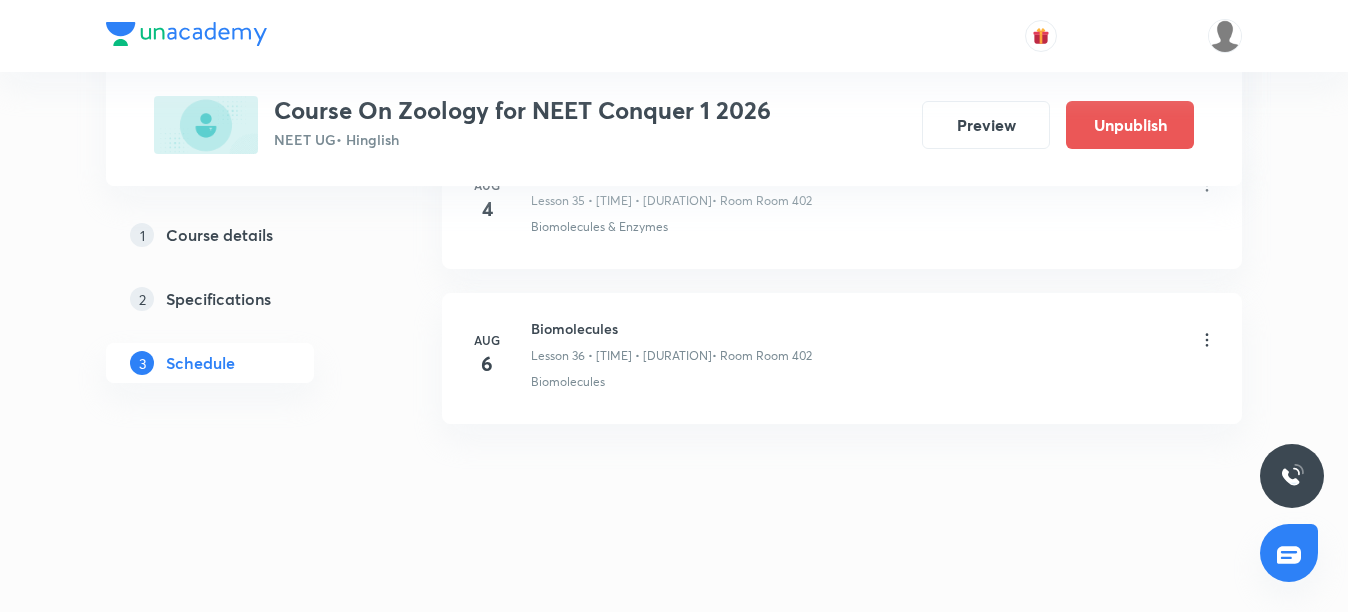 click 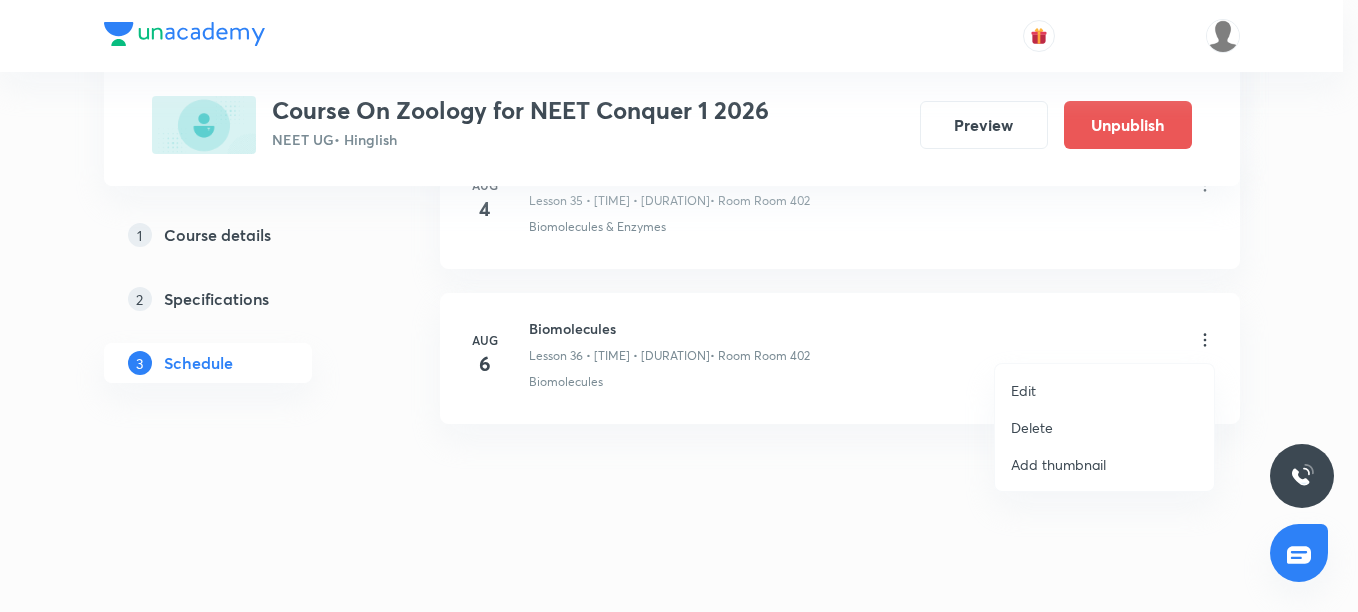 click on "Edit" at bounding box center (1023, 390) 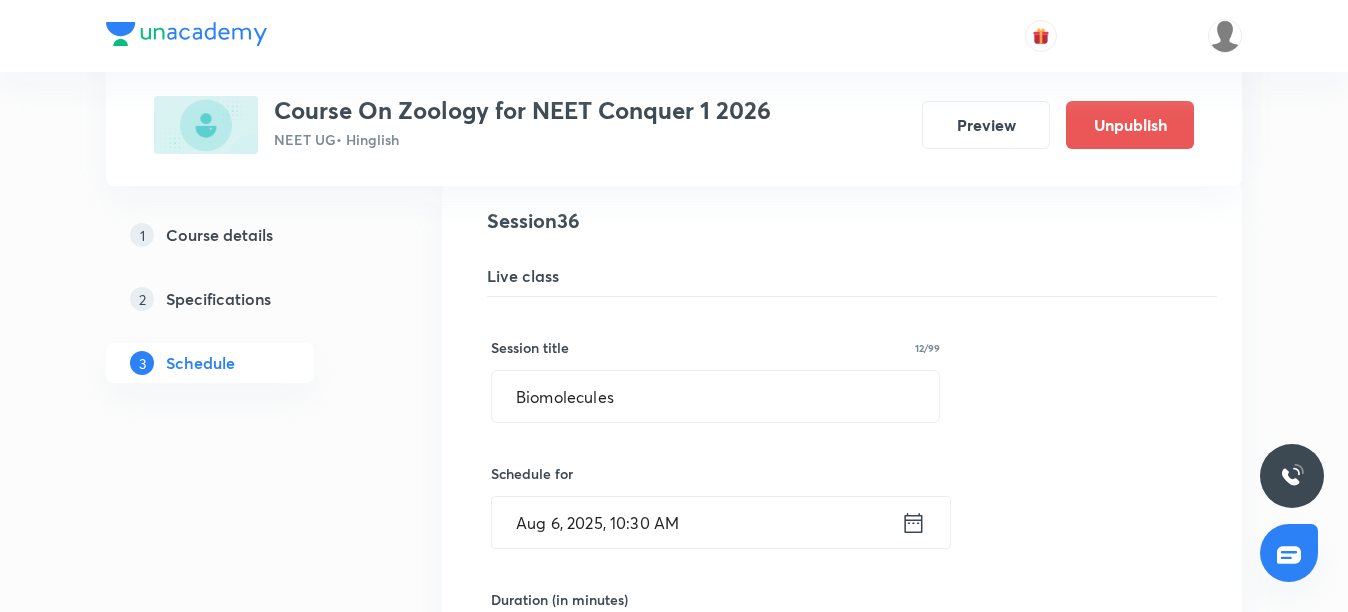 click 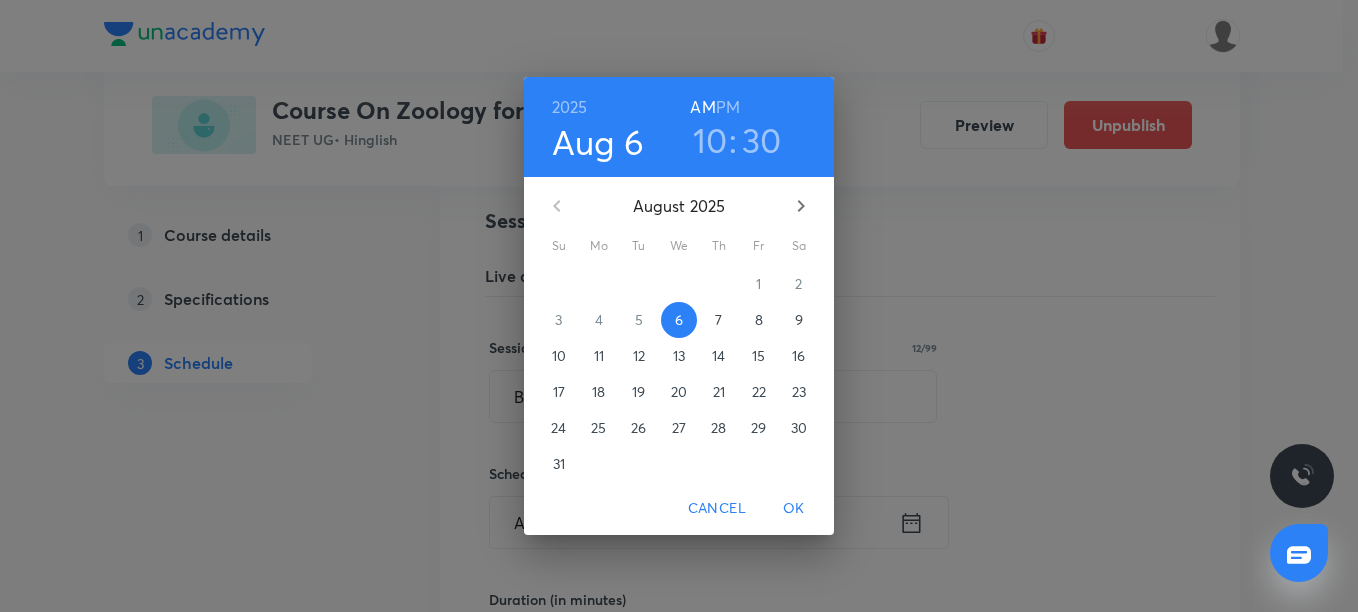 click on "30" at bounding box center [762, 140] 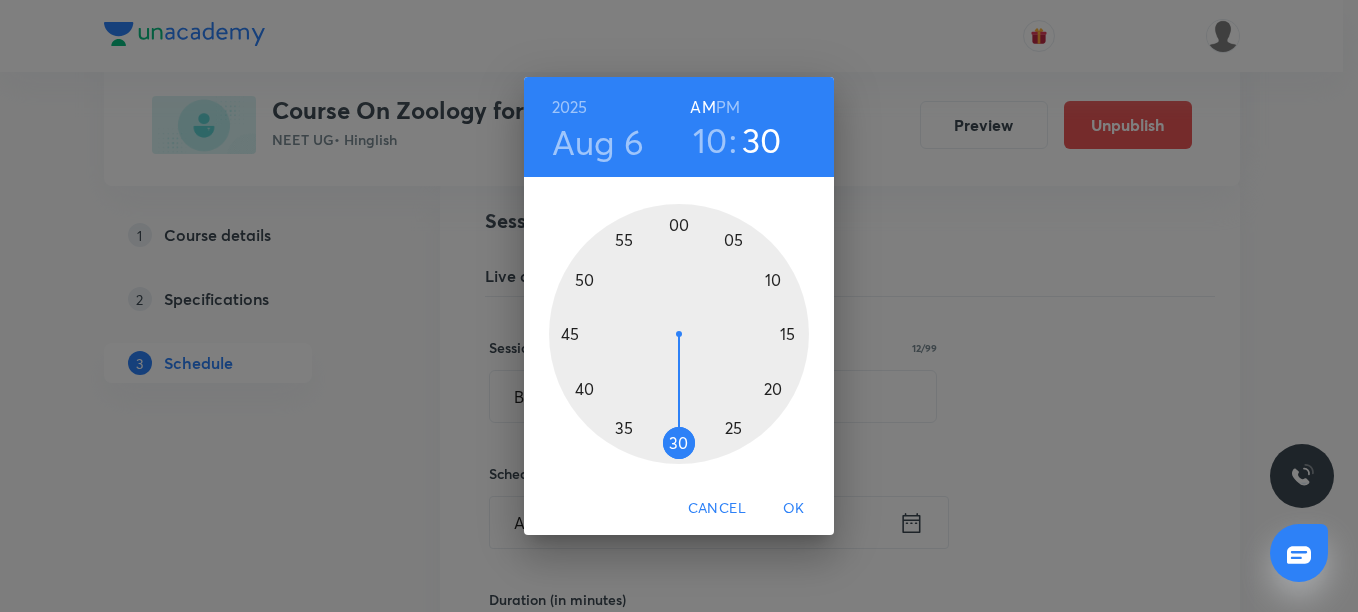 click at bounding box center [679, 334] 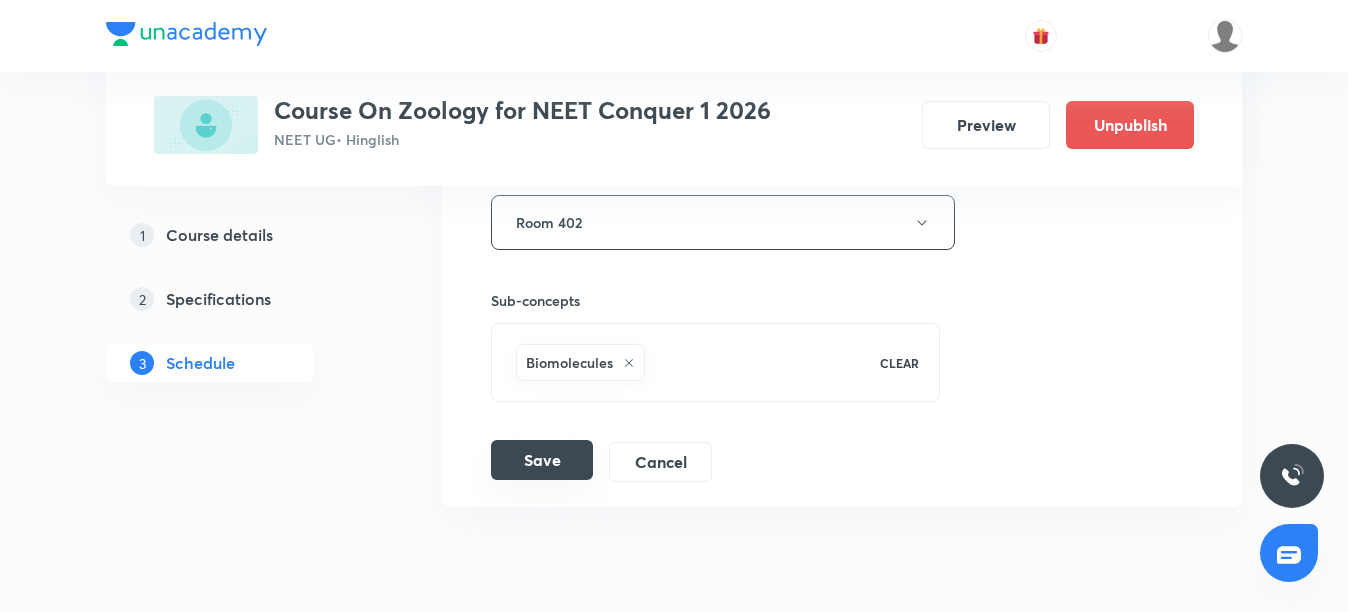 scroll, scrollTop: 6374, scrollLeft: 0, axis: vertical 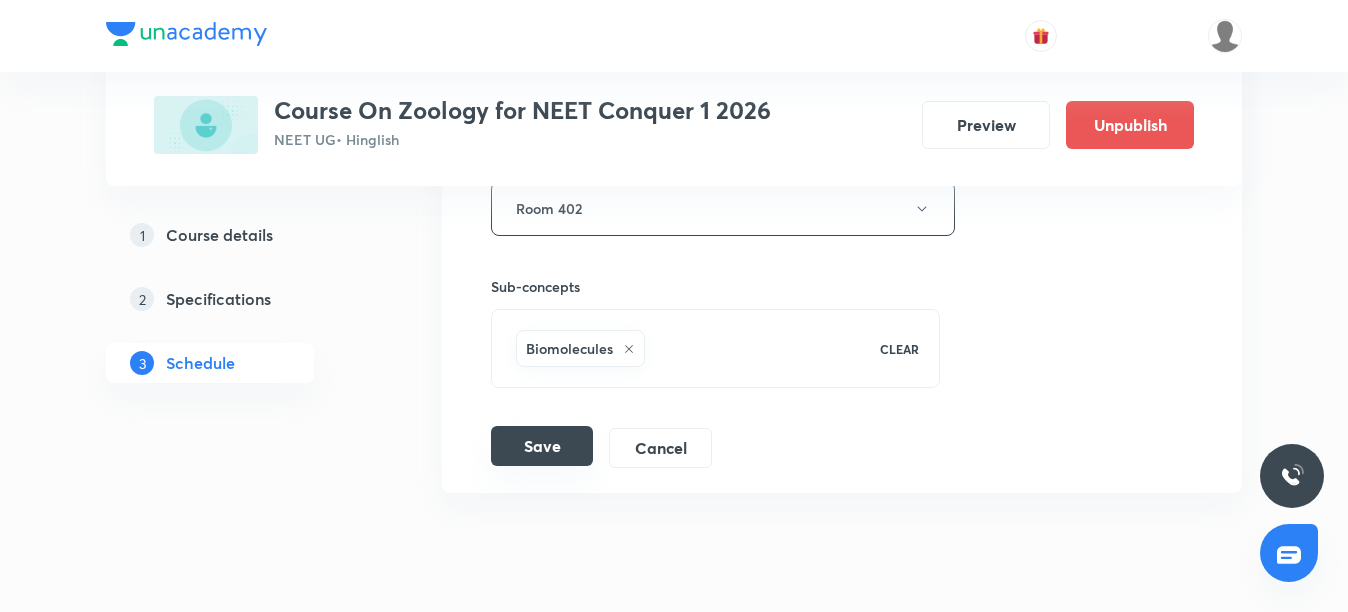 click on "Save" at bounding box center [542, 446] 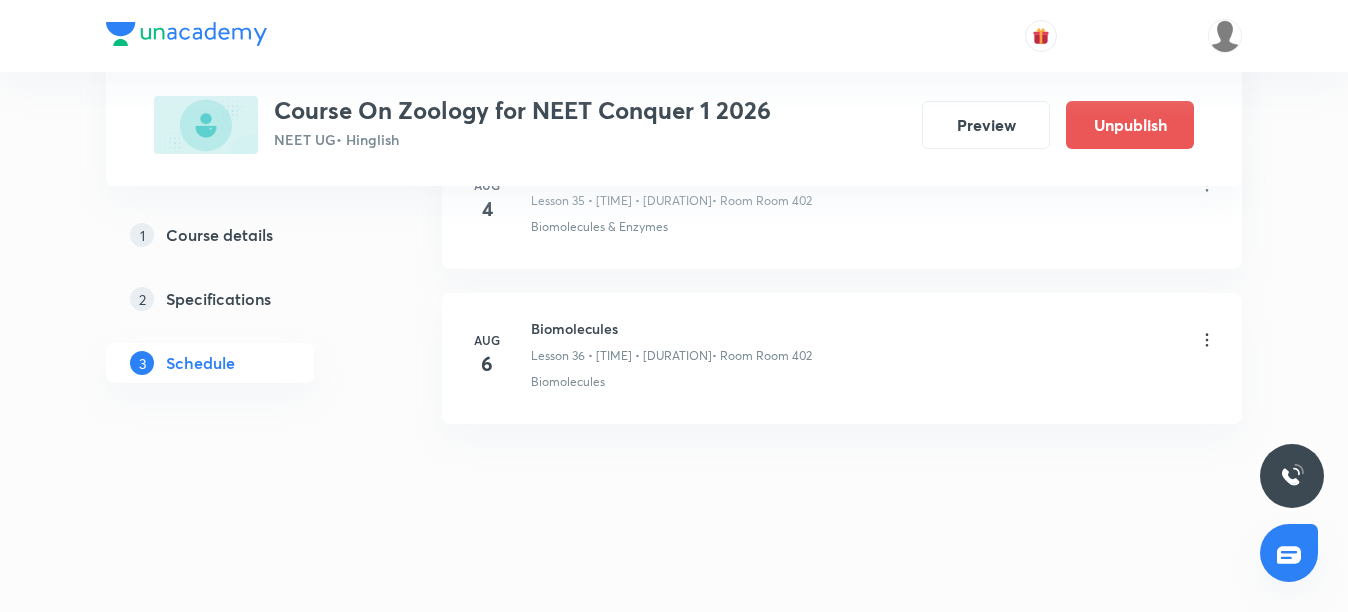 scroll, scrollTop: 5674, scrollLeft: 0, axis: vertical 